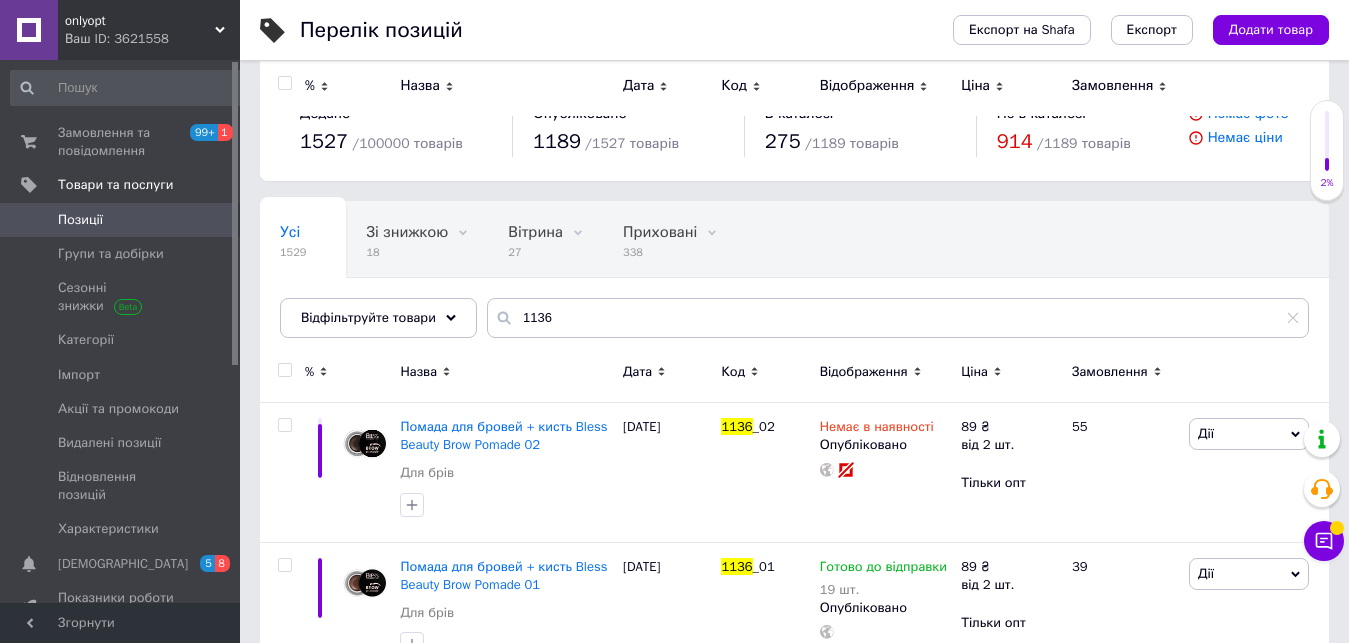 scroll, scrollTop: 306, scrollLeft: 0, axis: vertical 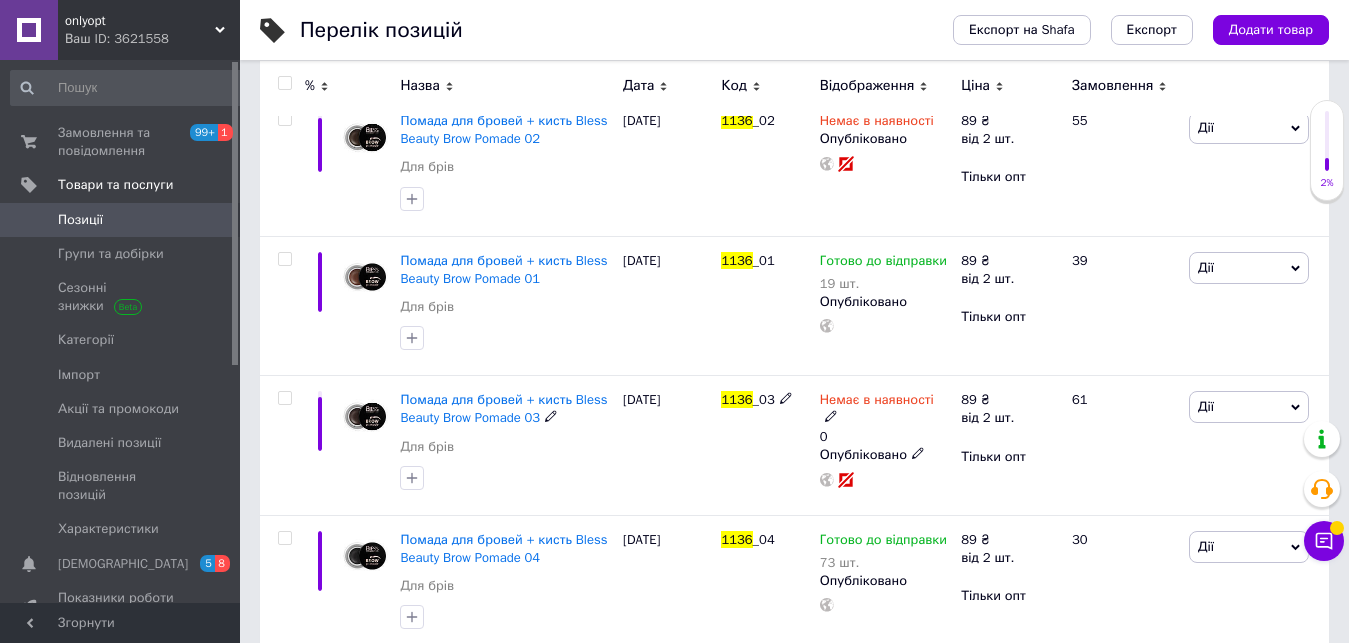 type on "1136" 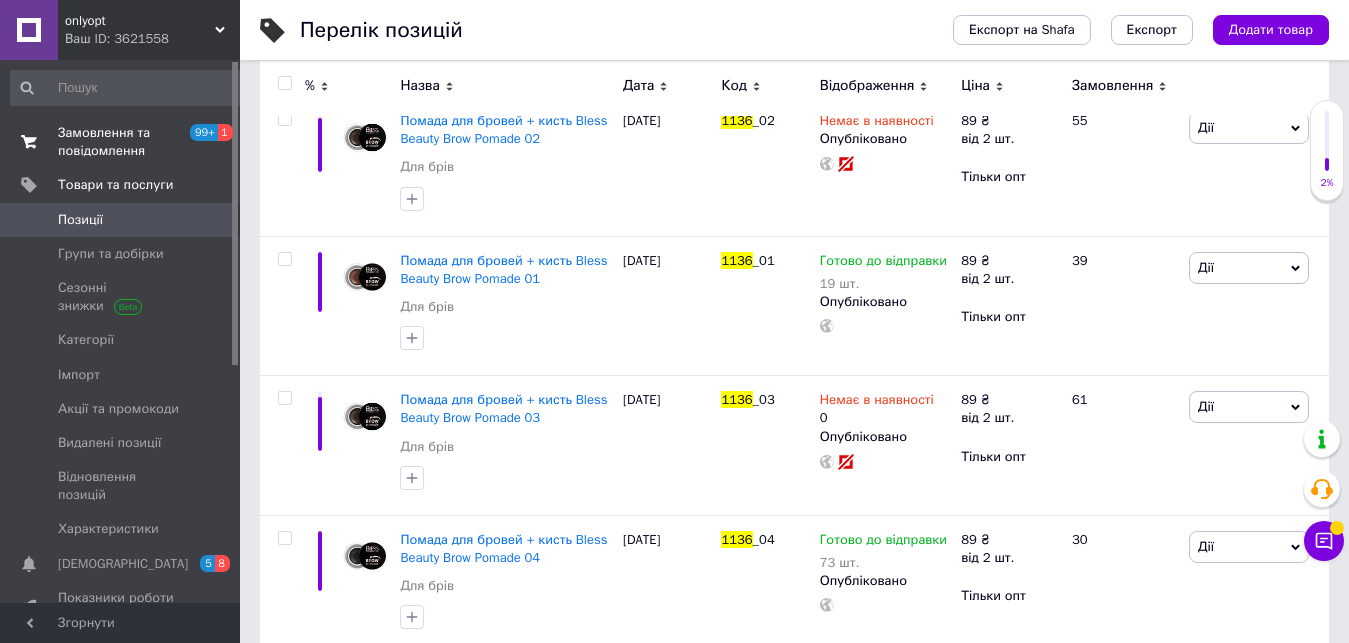 scroll, scrollTop: 102, scrollLeft: 0, axis: vertical 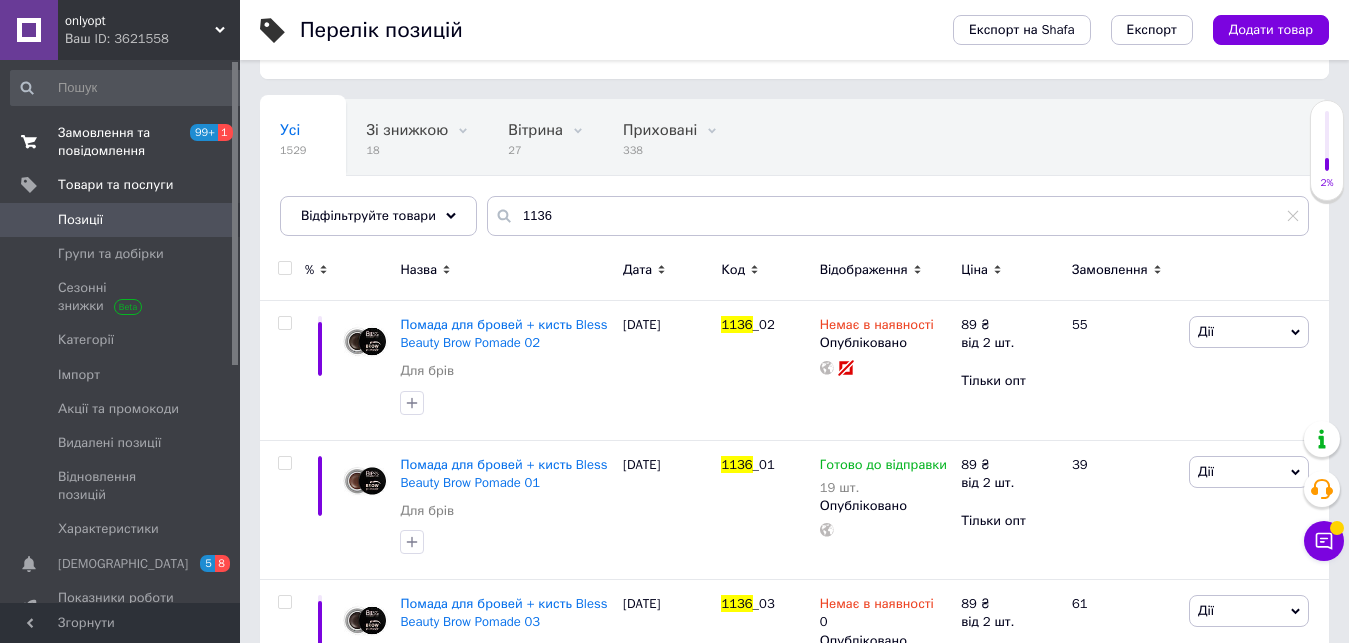 click on "Замовлення та повідомлення" at bounding box center [121, 142] 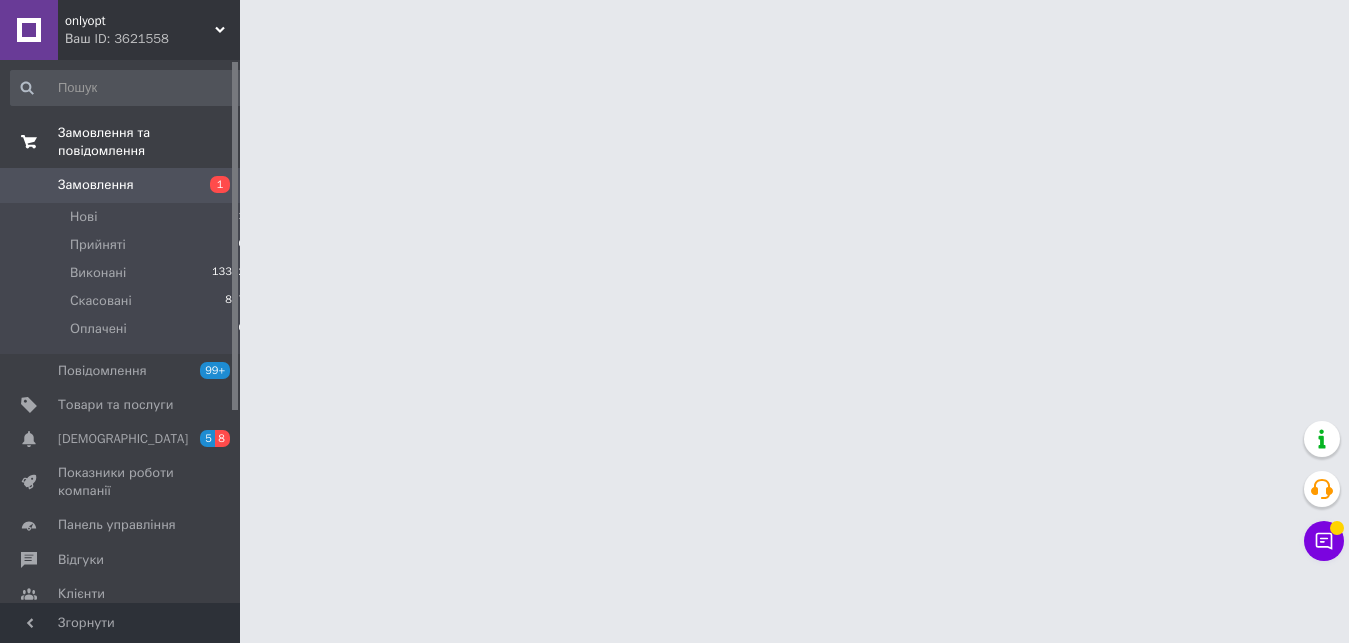 click on "Замовлення та повідомлення" at bounding box center (128, 142) 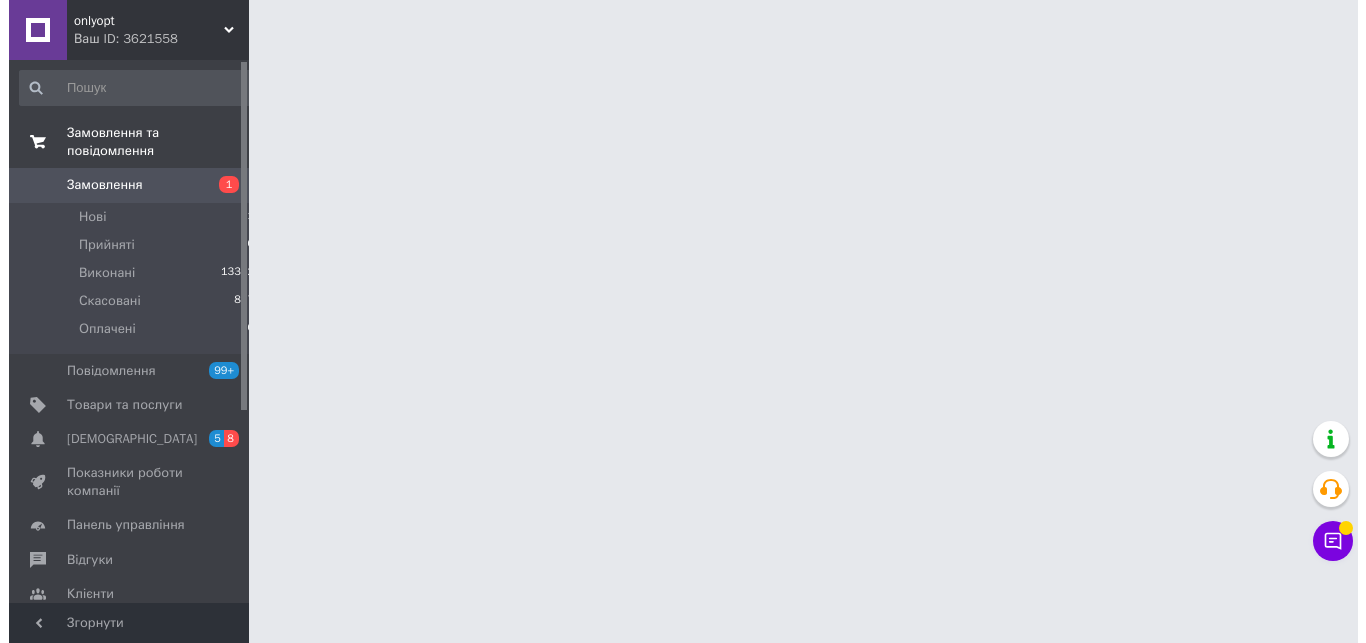 scroll, scrollTop: 0, scrollLeft: 0, axis: both 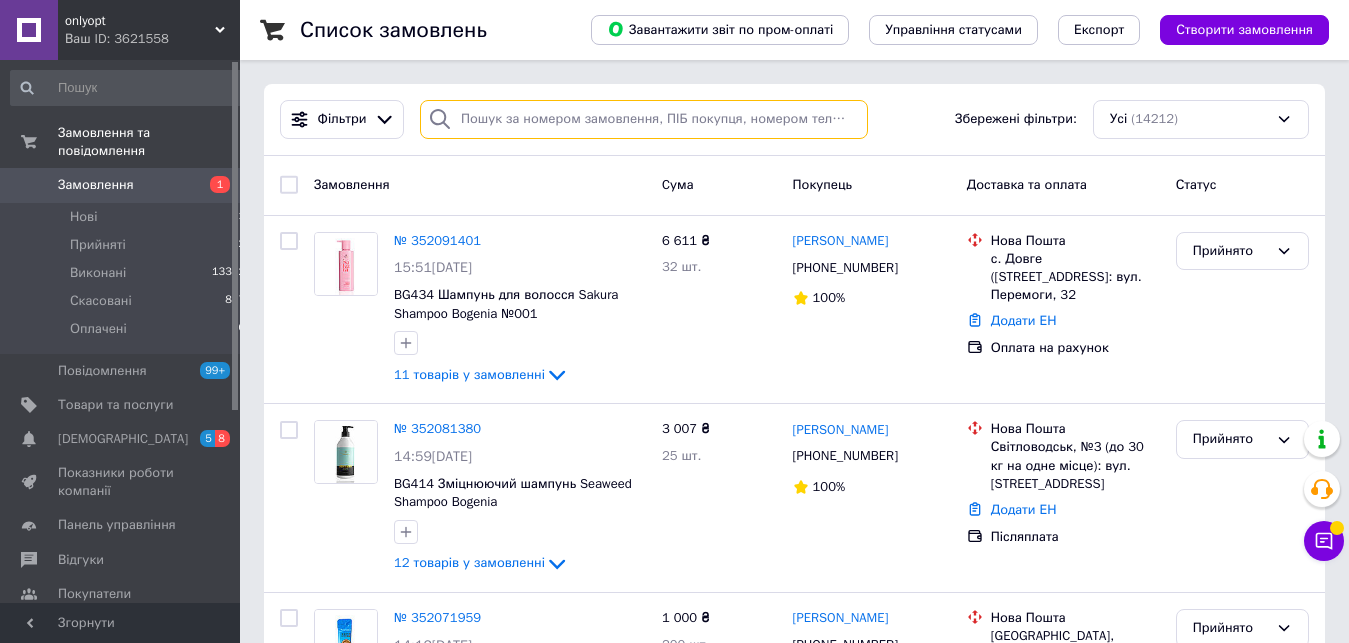 click at bounding box center (644, 119) 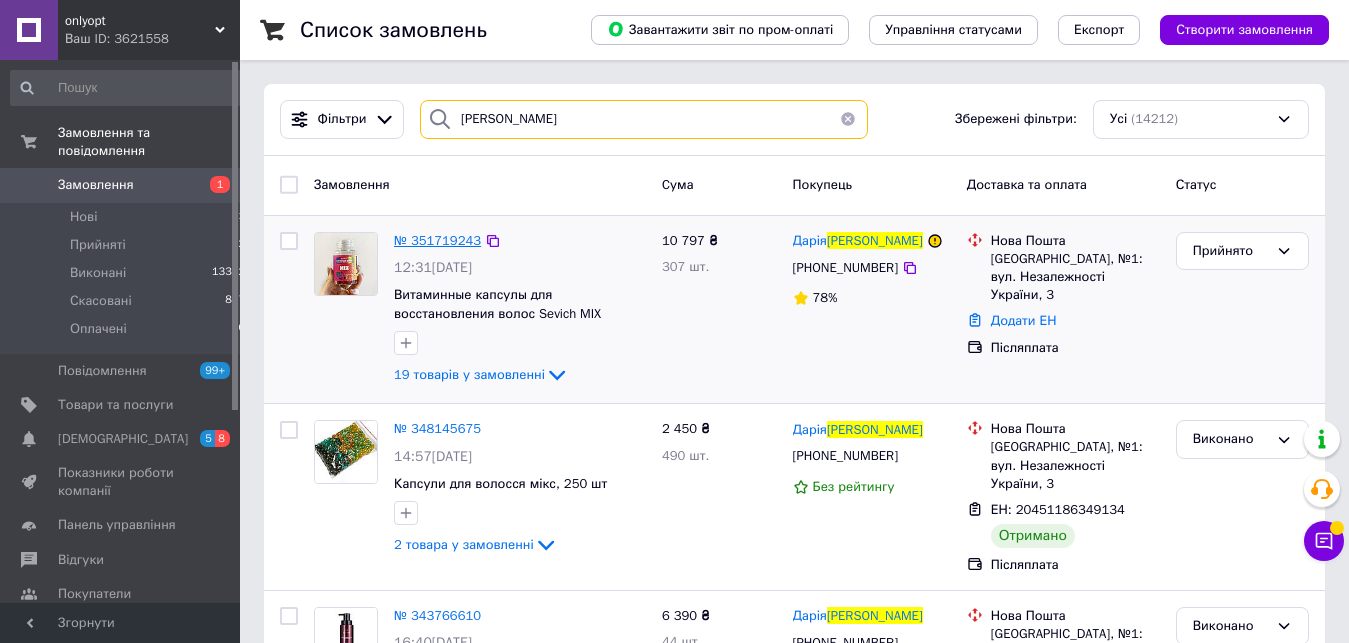 type on "угляниця" 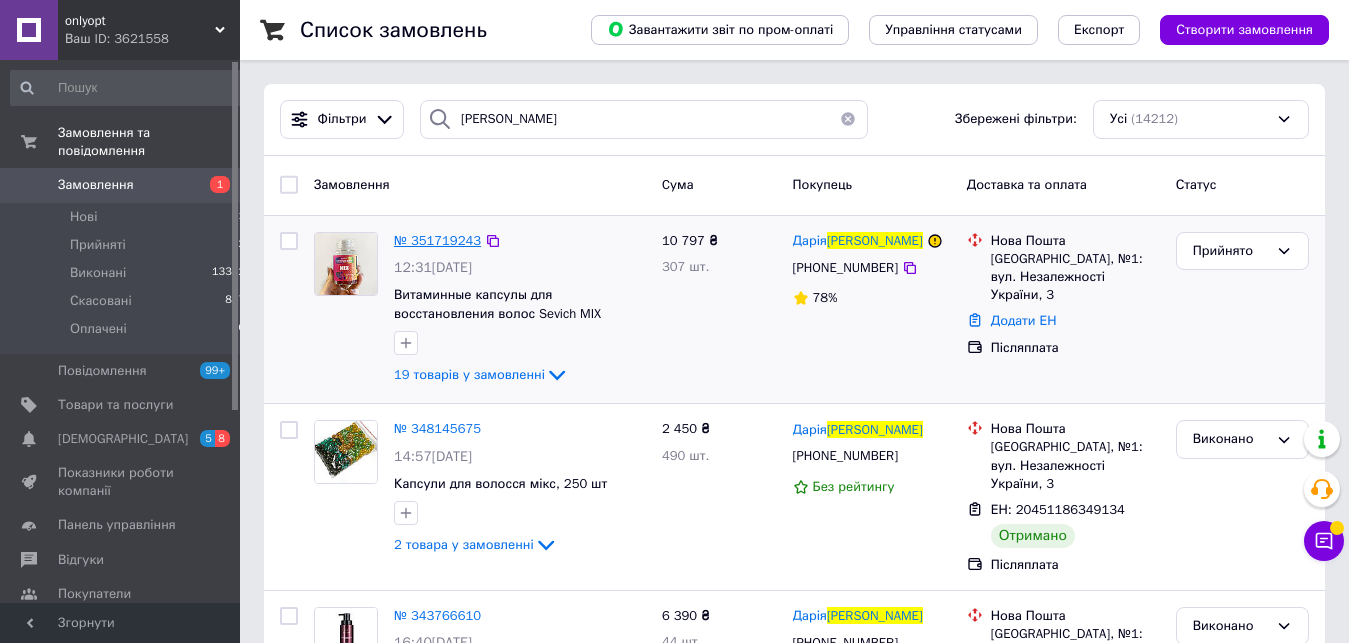 click on "№ 351719243" at bounding box center [437, 240] 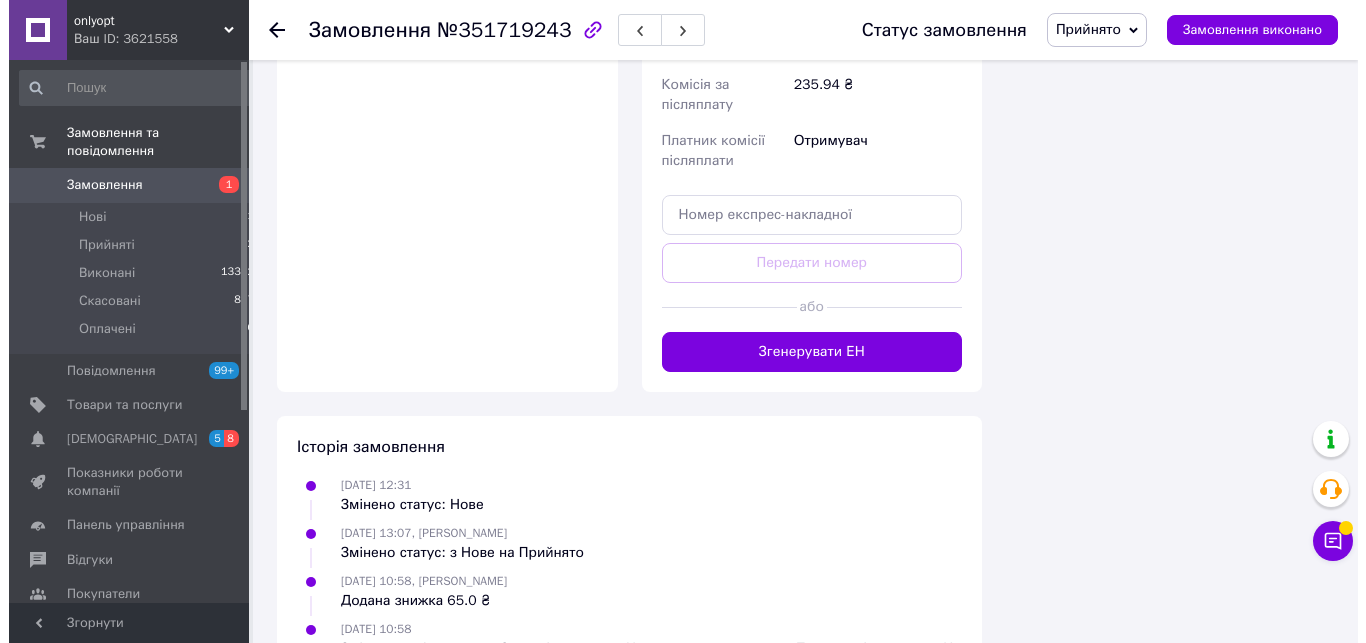 scroll, scrollTop: 2971, scrollLeft: 0, axis: vertical 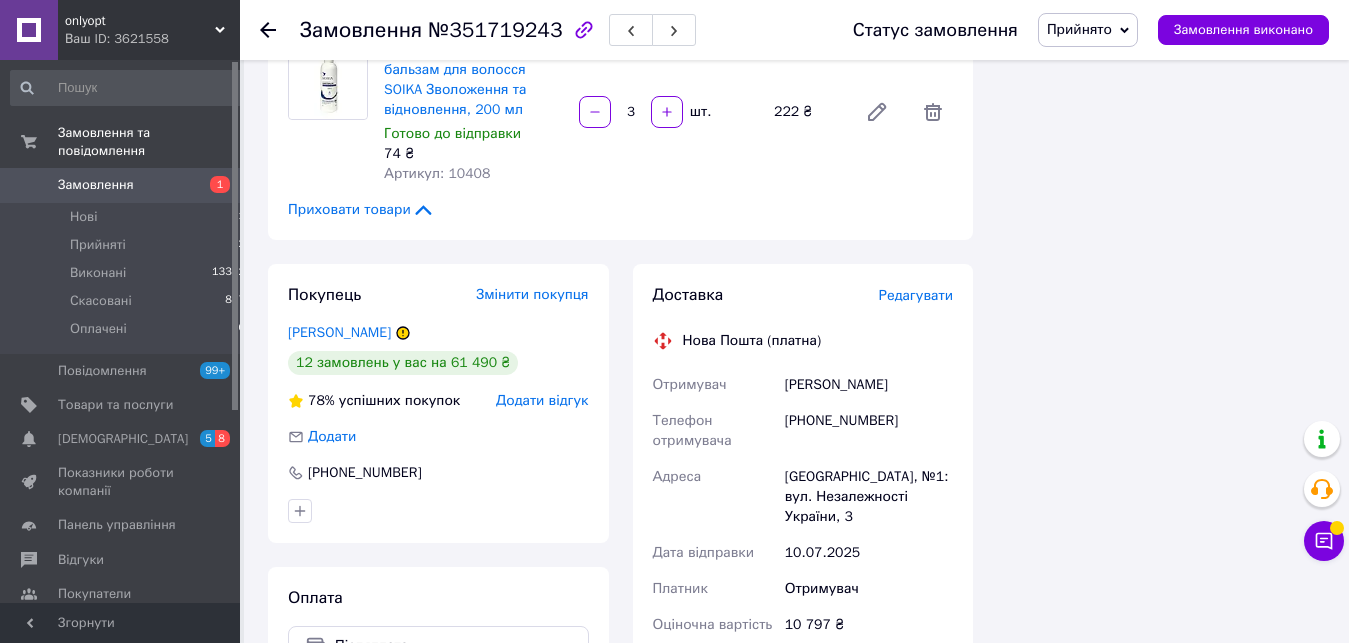 click on "Редагувати" at bounding box center [916, 295] 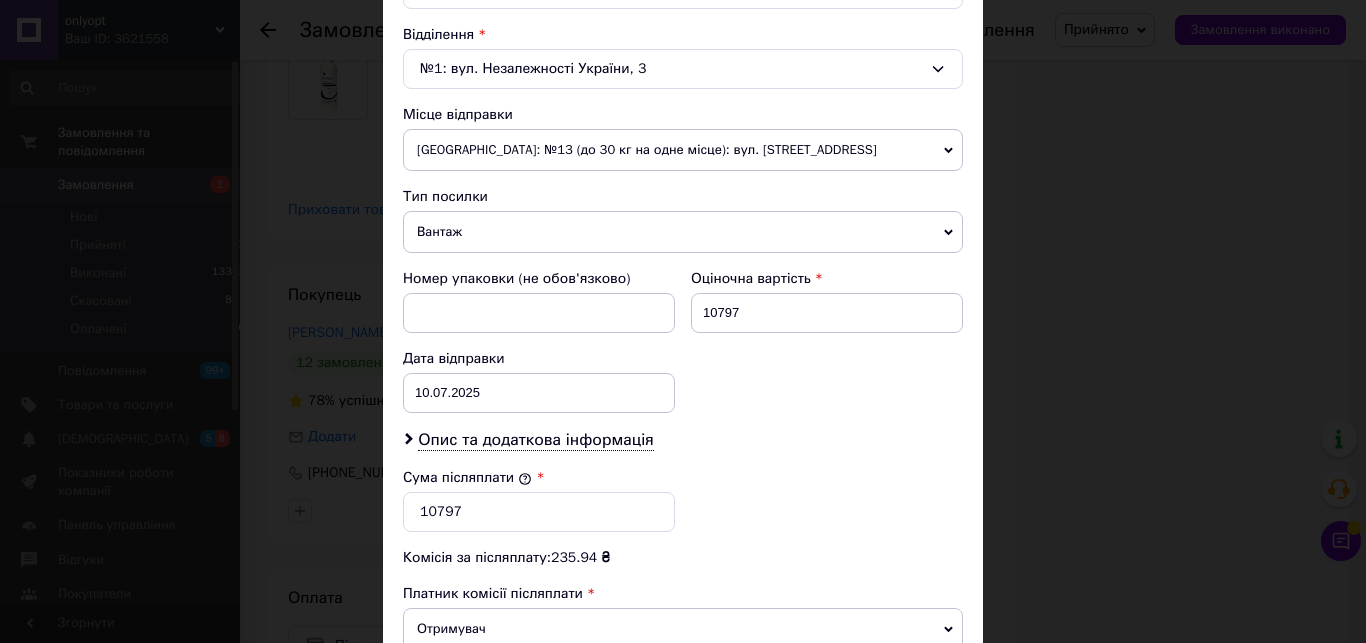 scroll, scrollTop: 541, scrollLeft: 0, axis: vertical 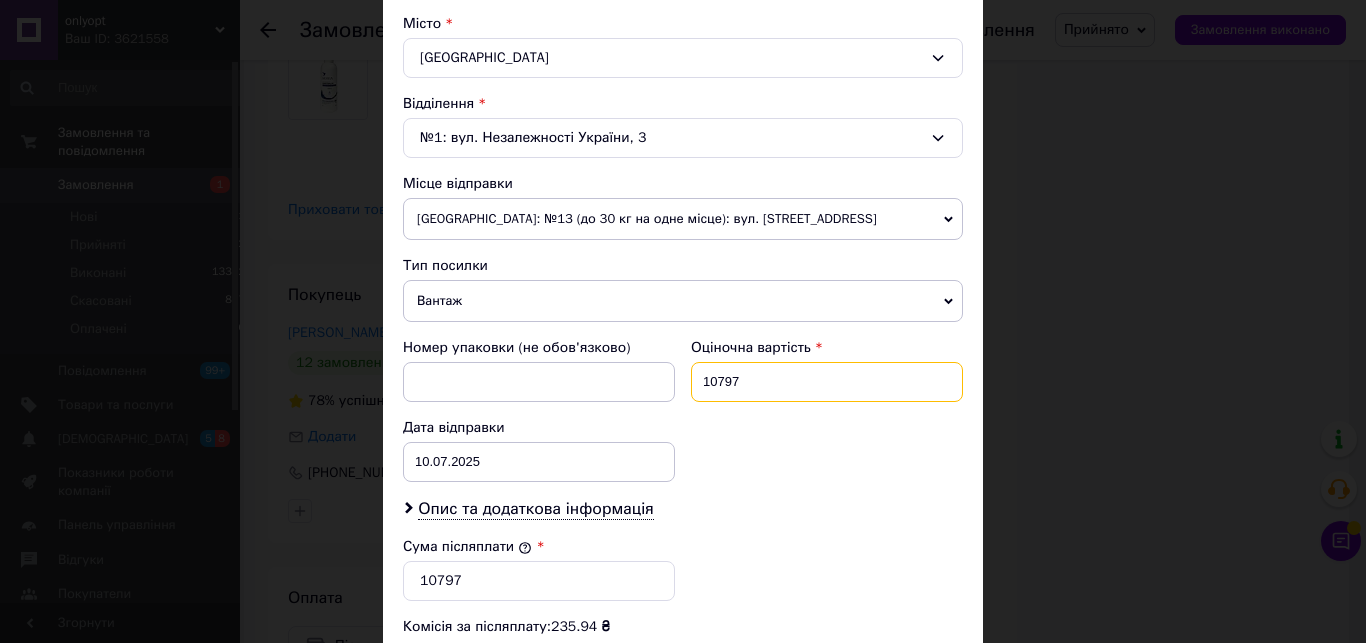 click on "10797" at bounding box center (827, 382) 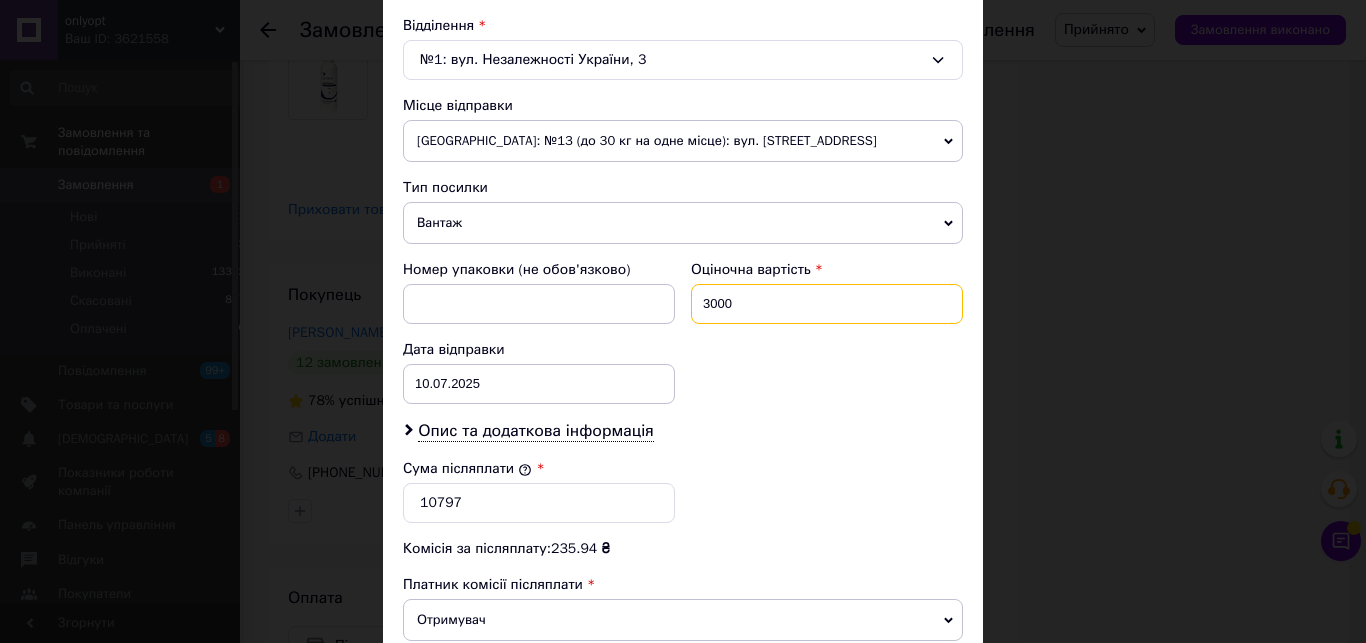 scroll, scrollTop: 655, scrollLeft: 0, axis: vertical 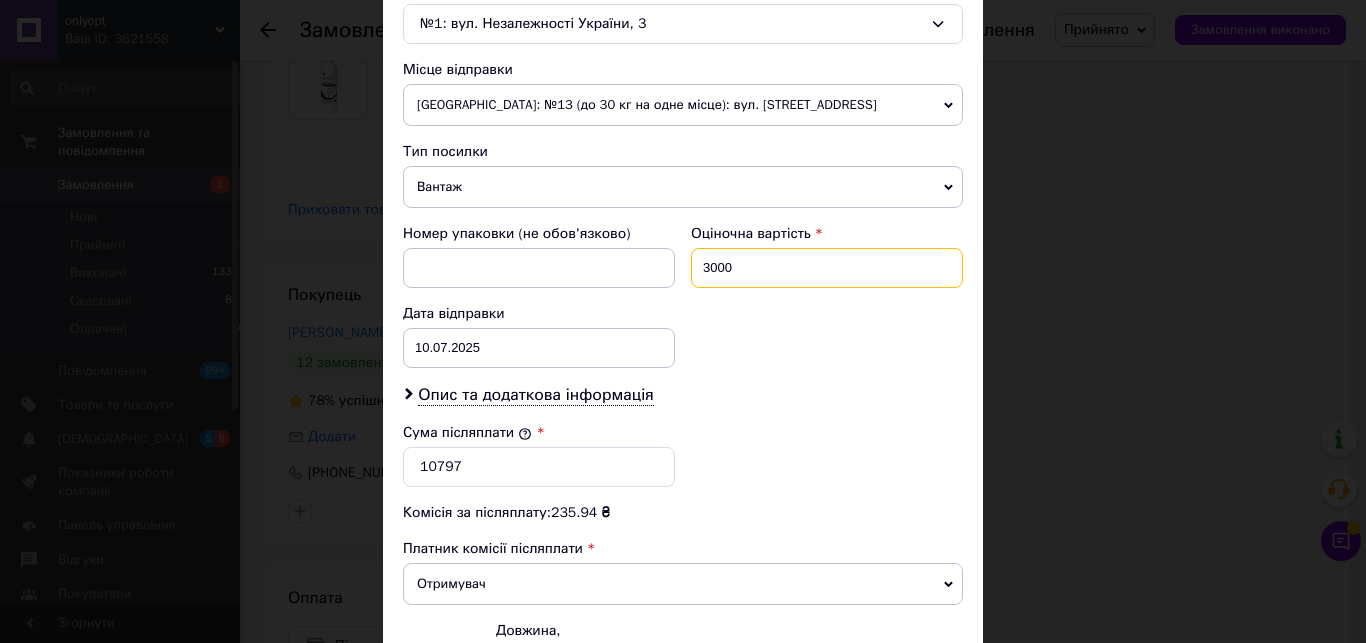 type on "3000" 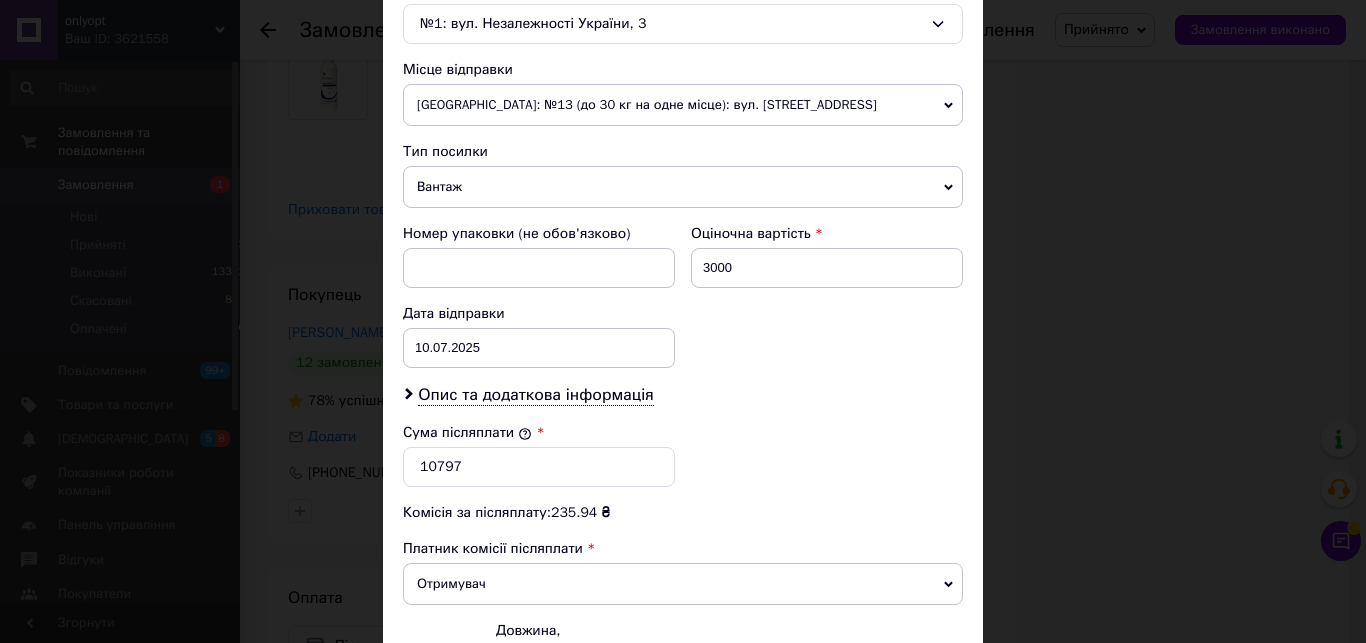 click on "× Редагування доставки Спосіб доставки Нова Пошта (платна) Платник Отримувач Відправник Прізвище отримувача Угляниця Ім'я отримувача Дарія По батькові отримувача Телефон отримувача +380508832738 Тип доставки У відділенні Кур'єром В поштоматі Місто Вільнянськ Відділення №1: вул. Незалежності України, 3 Місце відправки Вінниця: №13 (до 30 кг на одне місце): вул. Київська, 134 Немає збігів. Спробуйте змінити умови пошуку Додати ще місце відправки Тип посилки Вантаж Документи Номер упаковки (не обов'язково) Оціночна вартість 3000 Дата відправки 10.07.2025 < 2025 > < Июль > Пн Вт 30" at bounding box center [683, 321] 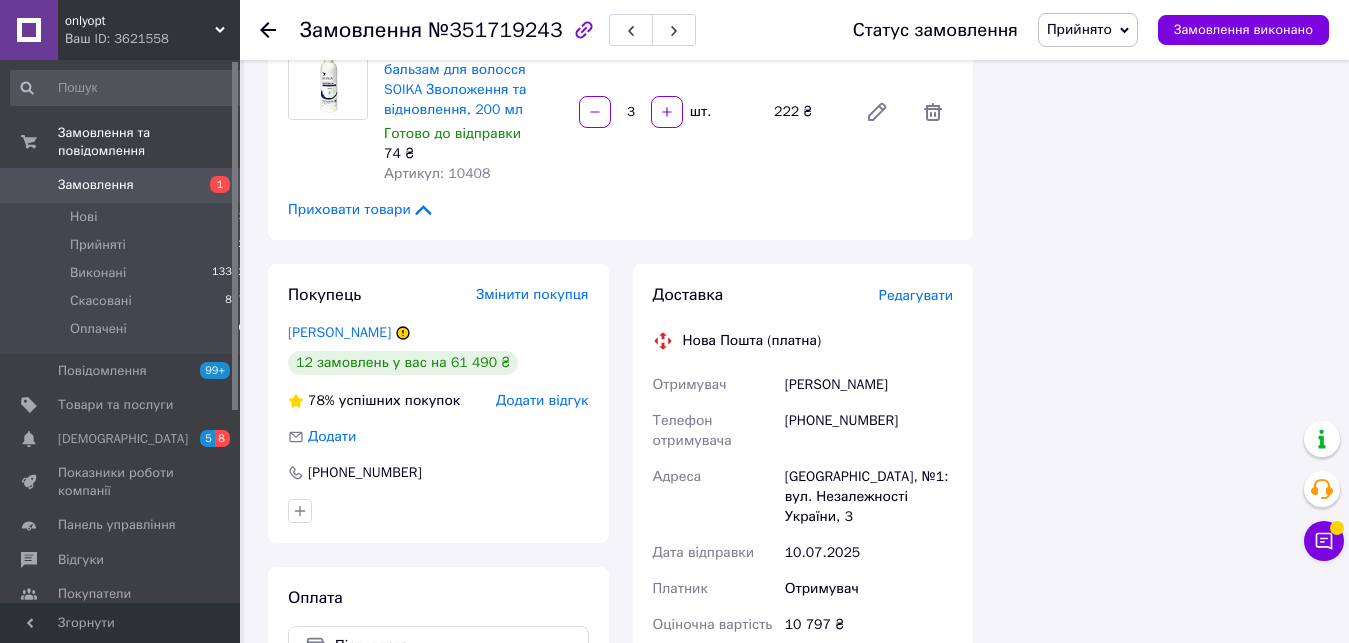 click on "Редагувати" at bounding box center [916, 295] 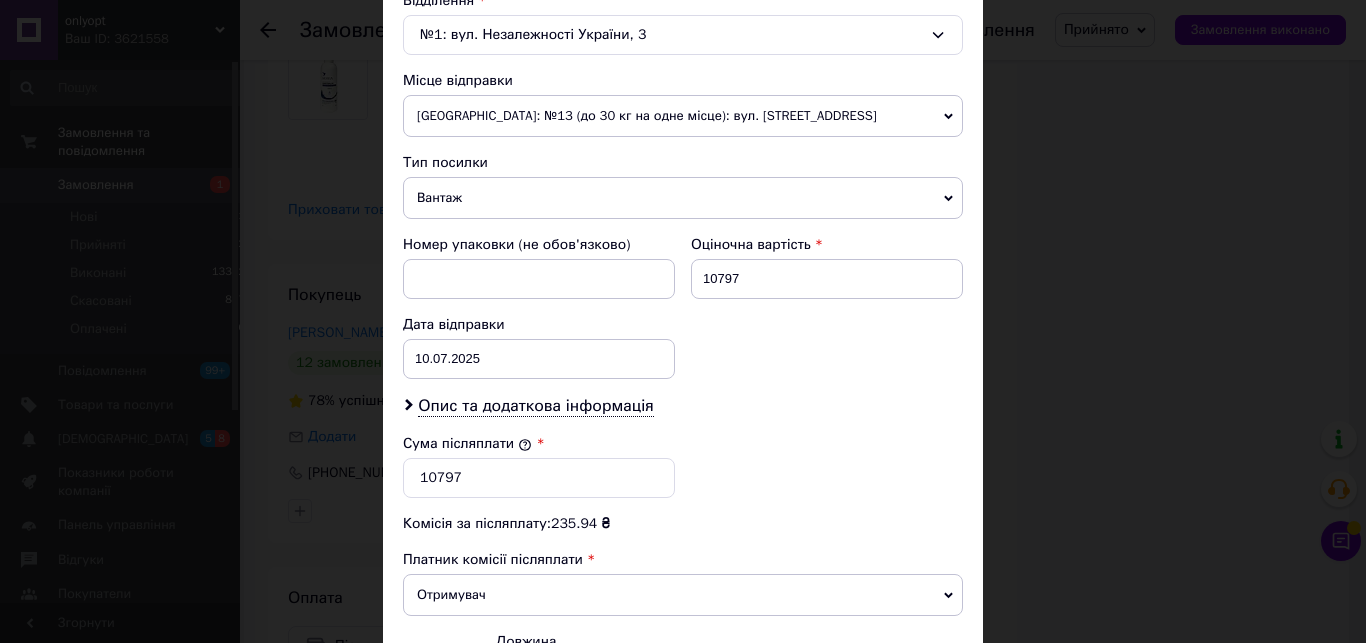 scroll, scrollTop: 684, scrollLeft: 0, axis: vertical 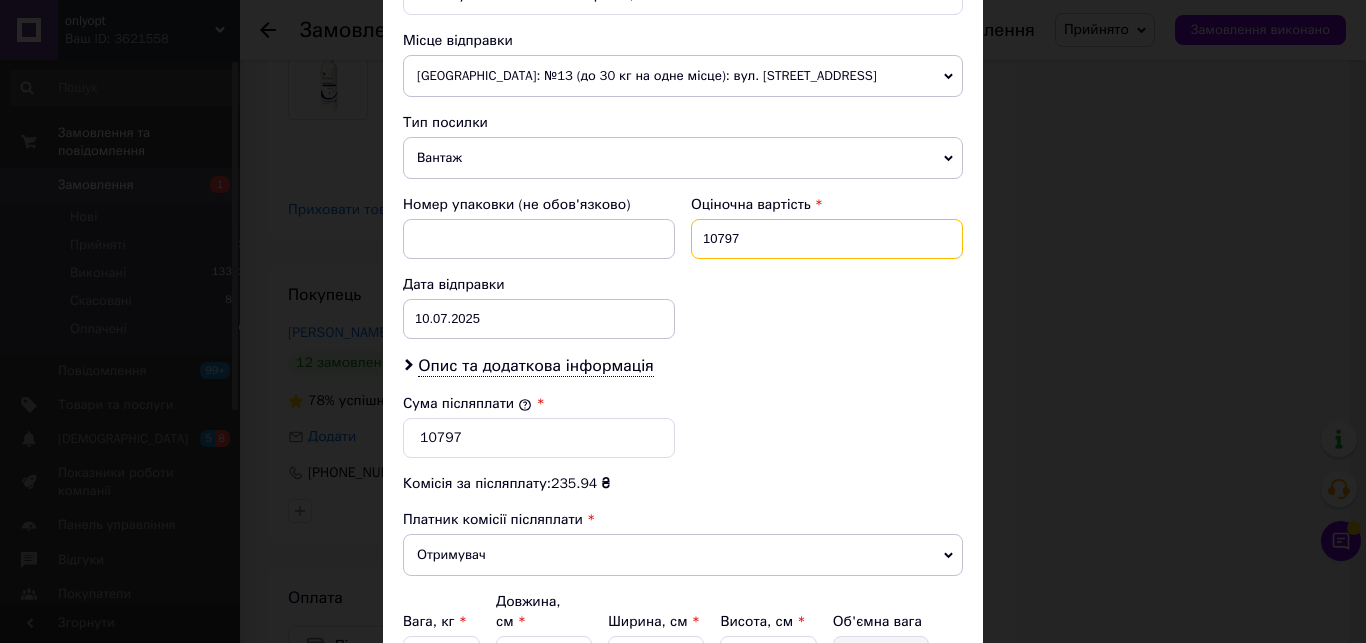 click on "10797" at bounding box center [827, 239] 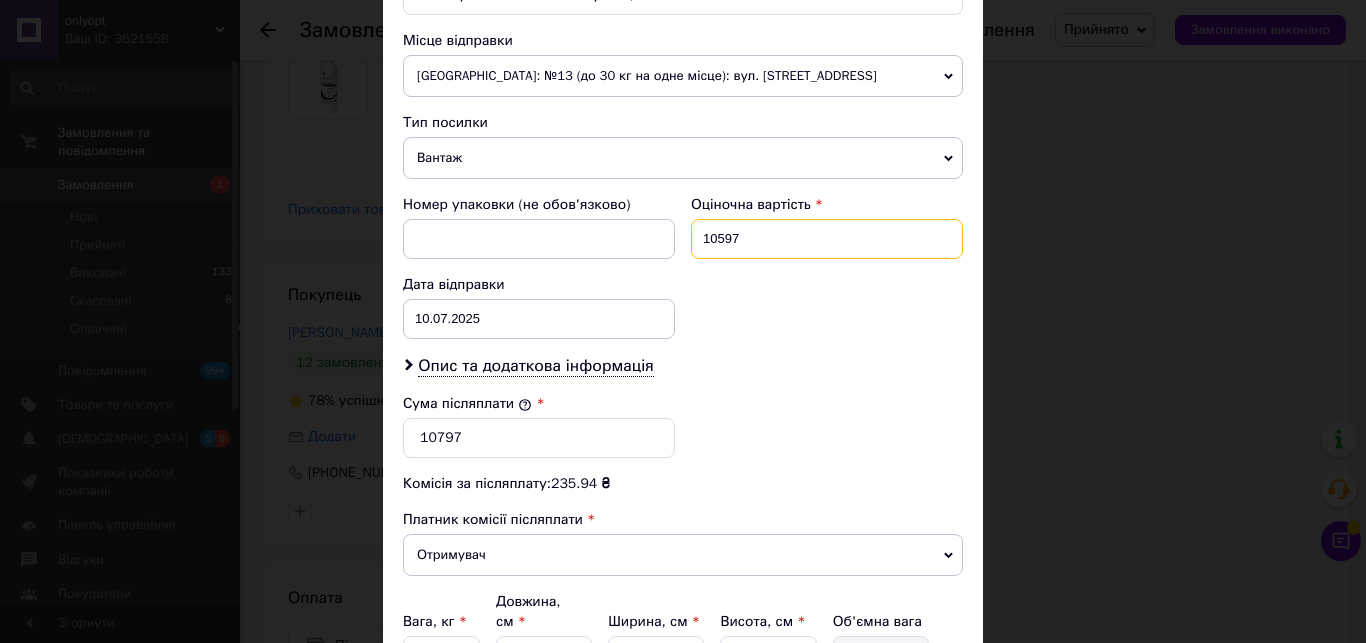 type on "10597" 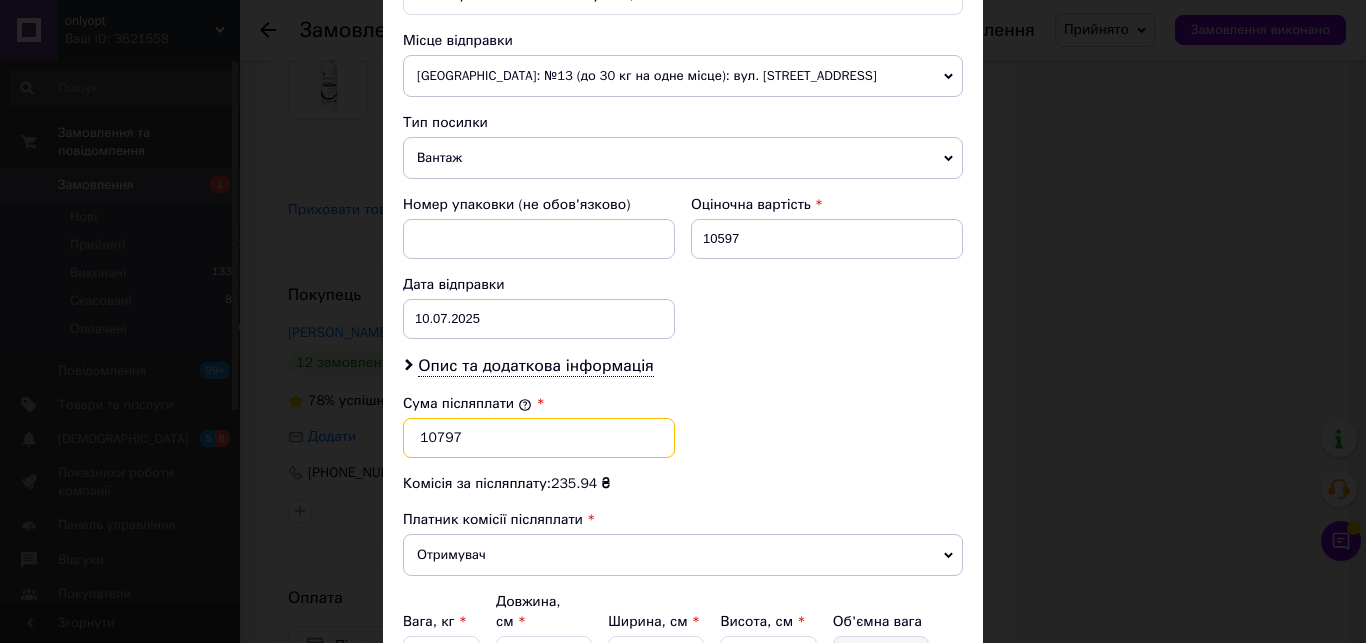 click on "10797" at bounding box center (539, 438) 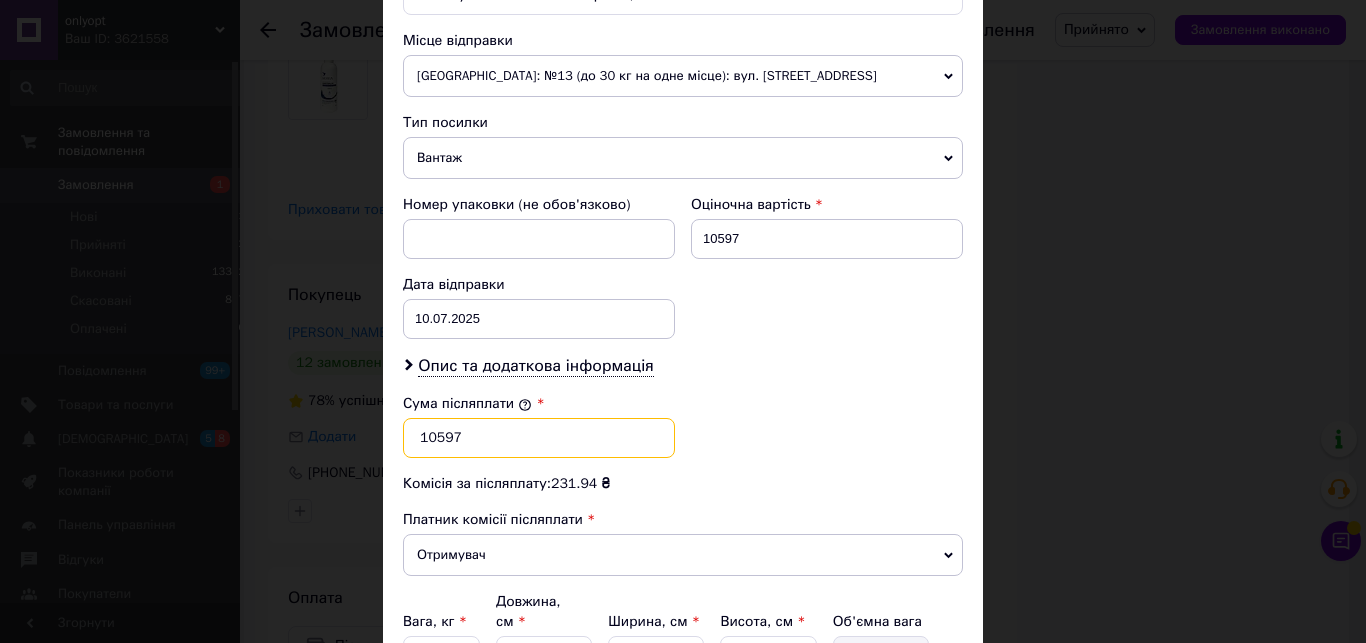 type on "10597" 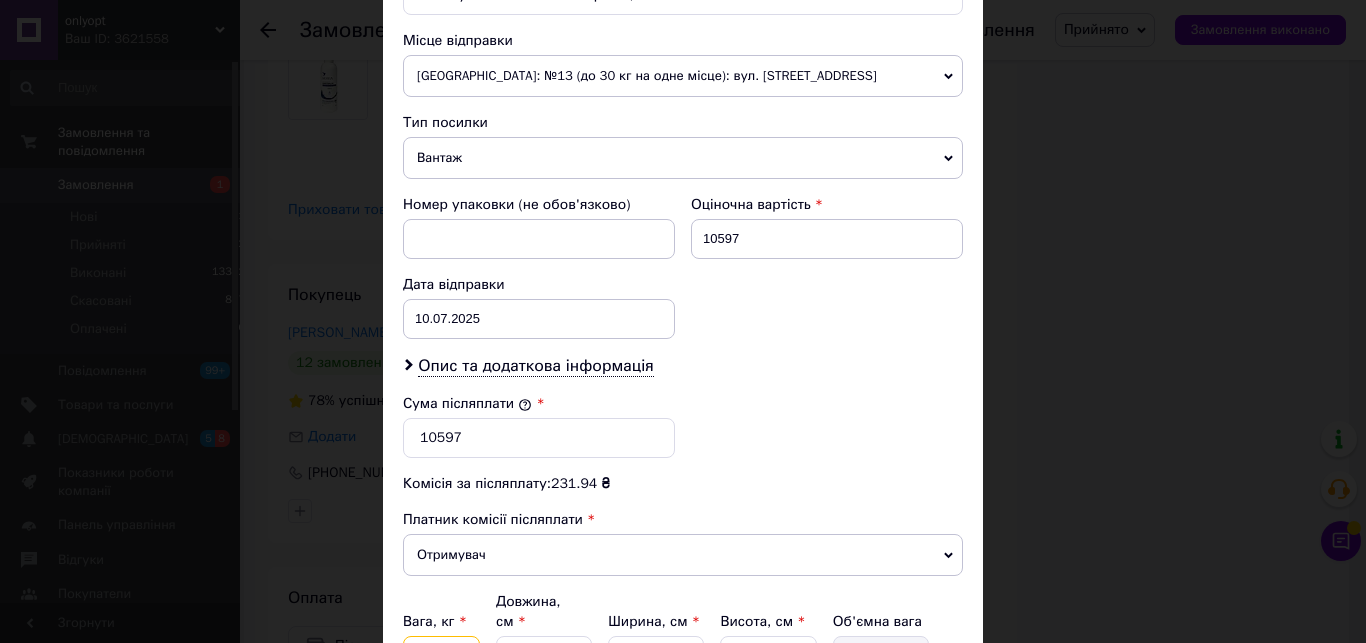 click on "5" at bounding box center (441, 656) 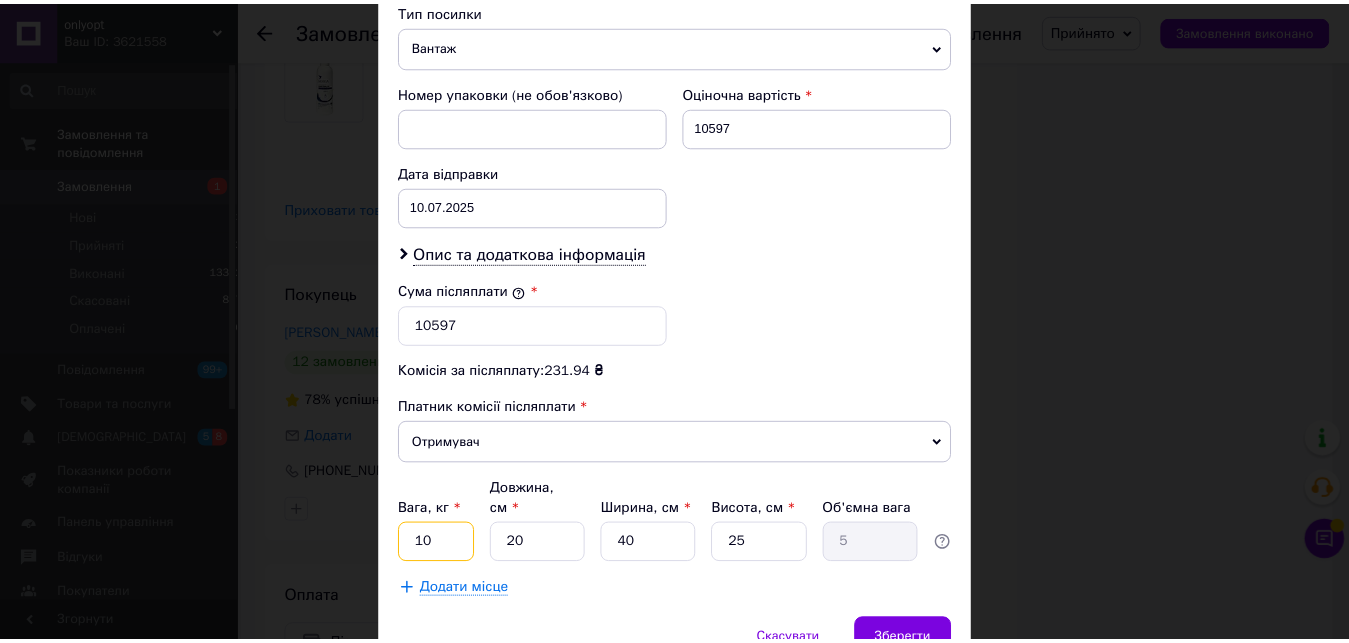 scroll, scrollTop: 883, scrollLeft: 0, axis: vertical 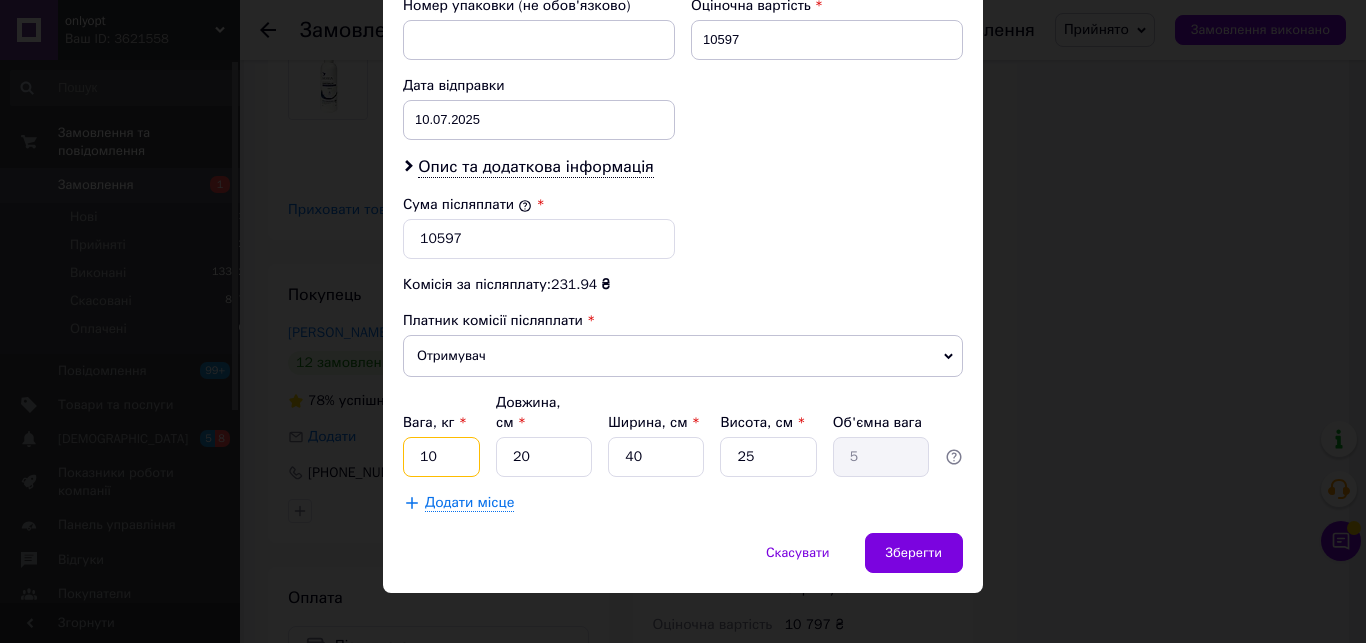 type on "10" 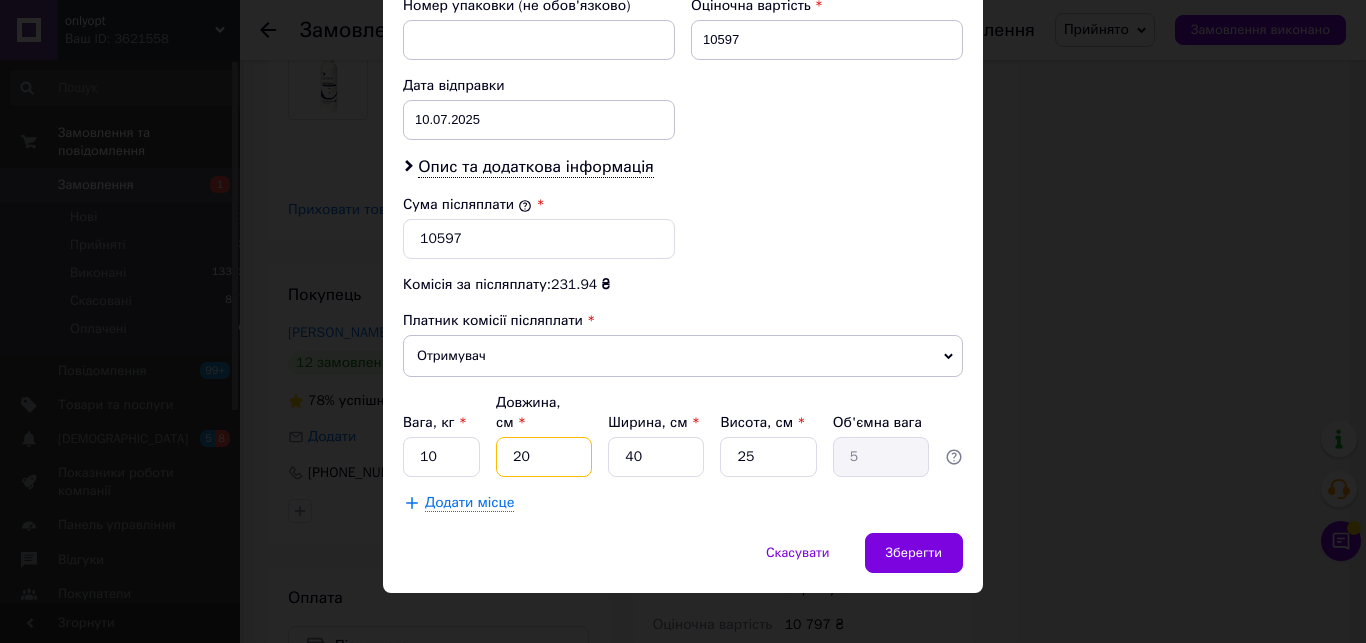 click on "20" at bounding box center [544, 457] 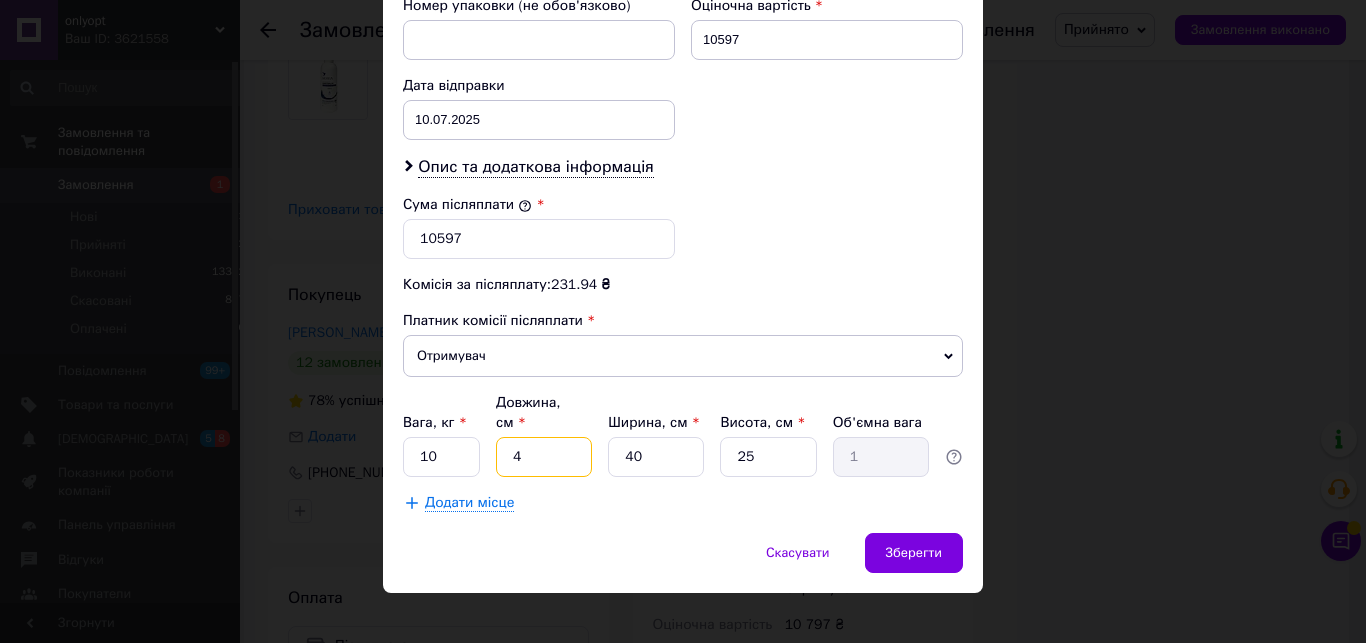 type on "40" 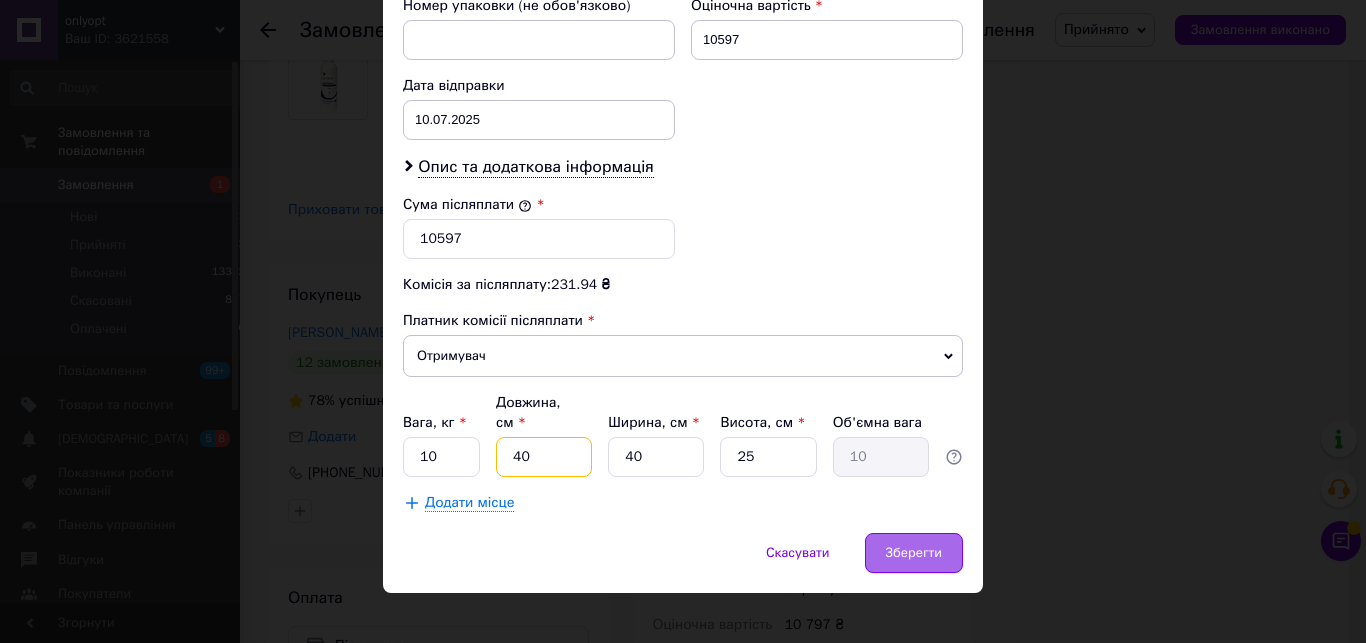 type on "40" 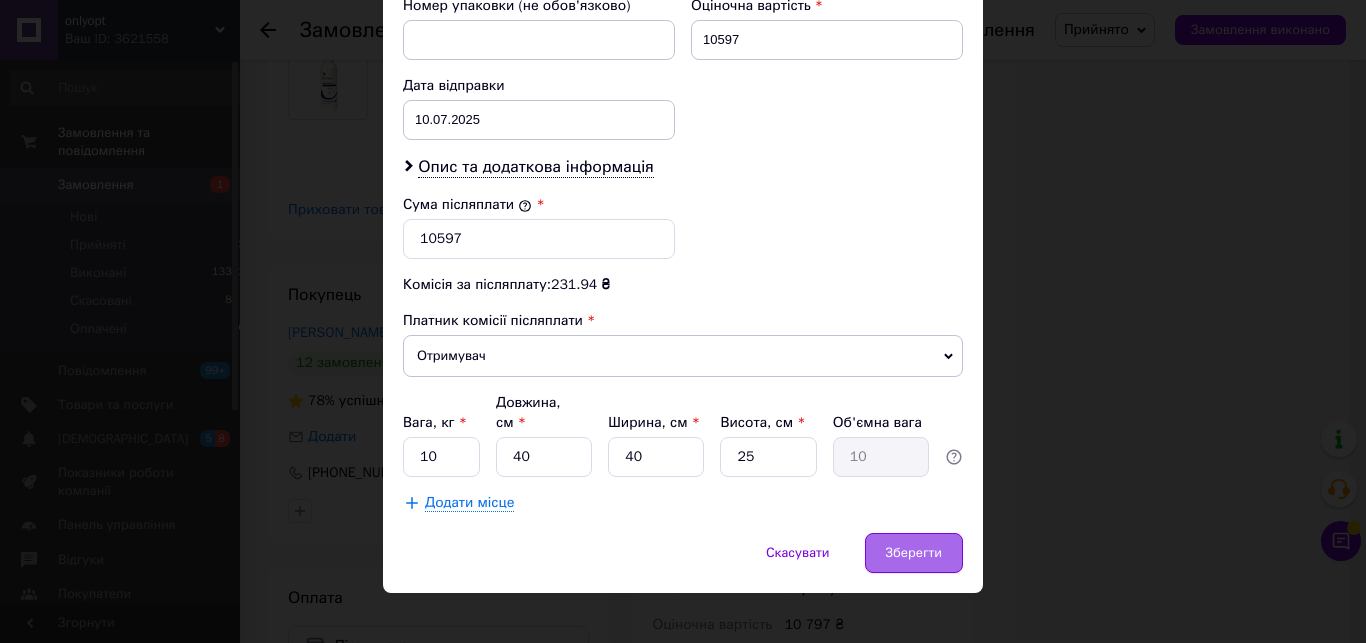 click on "Зберегти" at bounding box center [914, 553] 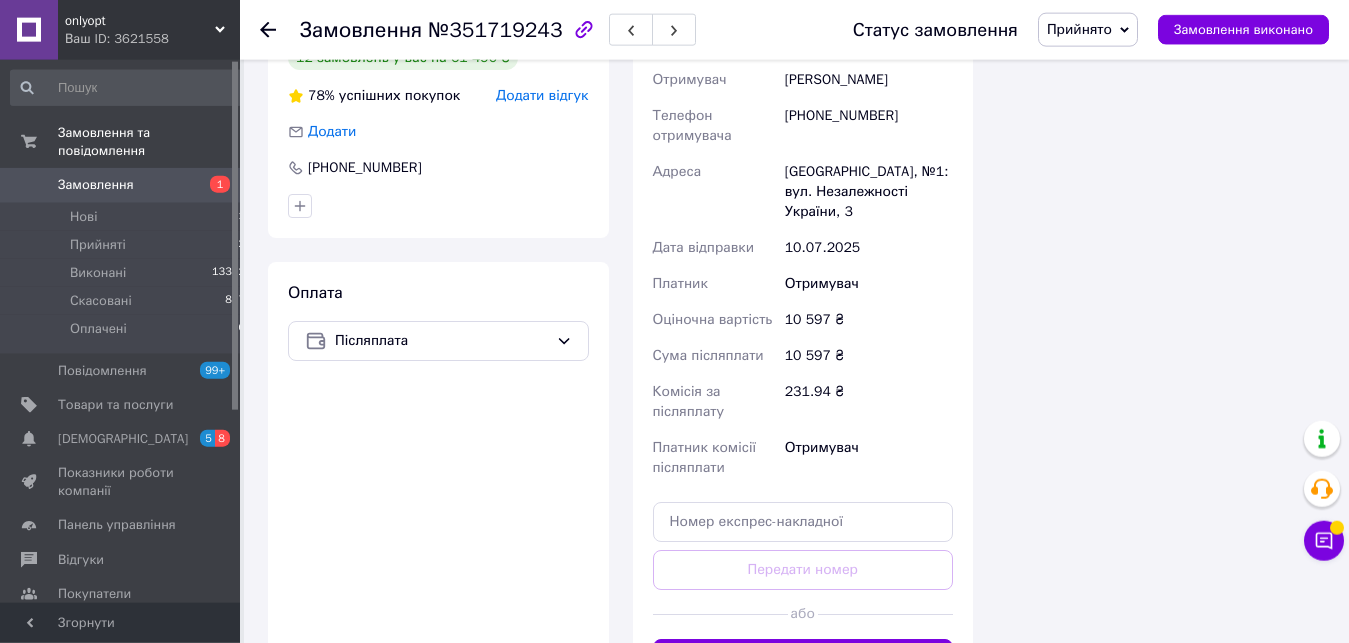 scroll, scrollTop: 3277, scrollLeft: 0, axis: vertical 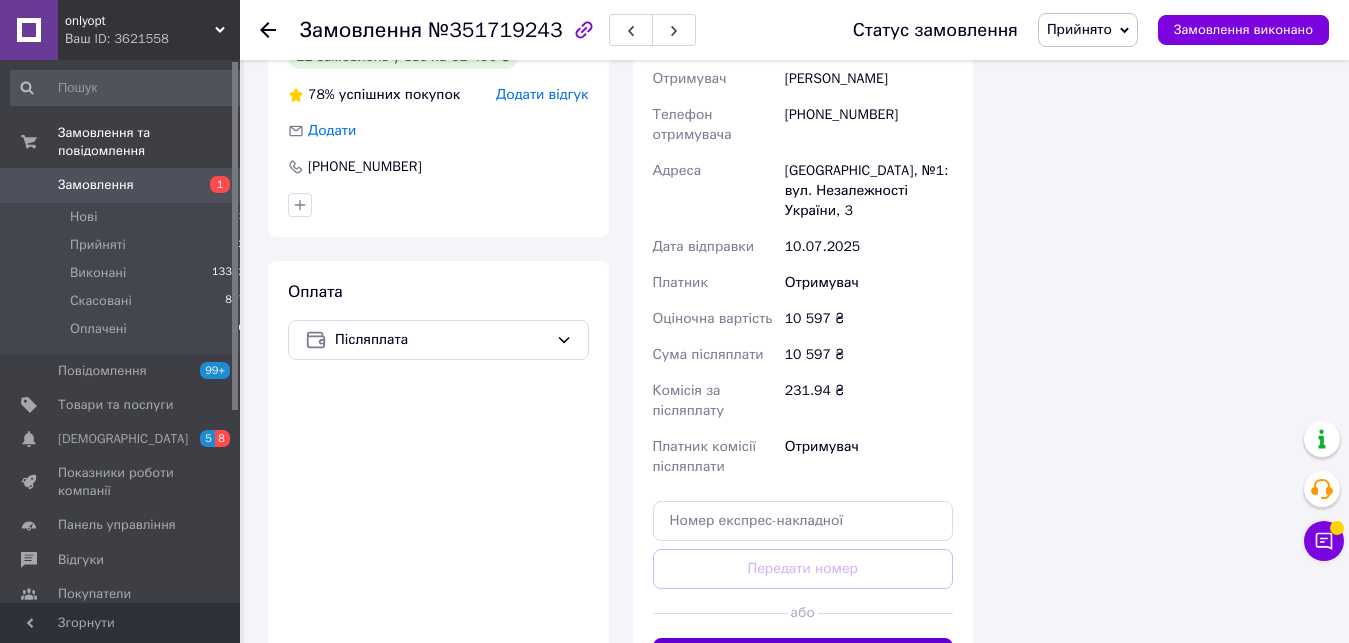 click on "Згенерувати ЕН" at bounding box center [803, 658] 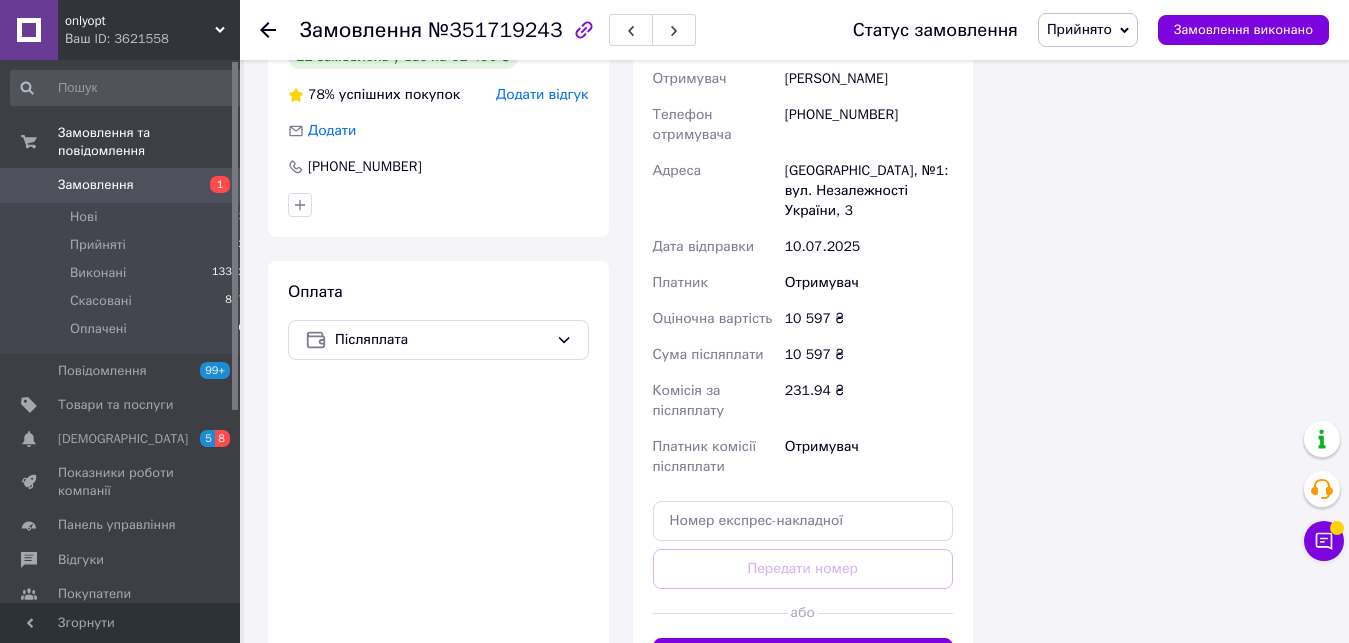 scroll, scrollTop: 2971, scrollLeft: 0, axis: vertical 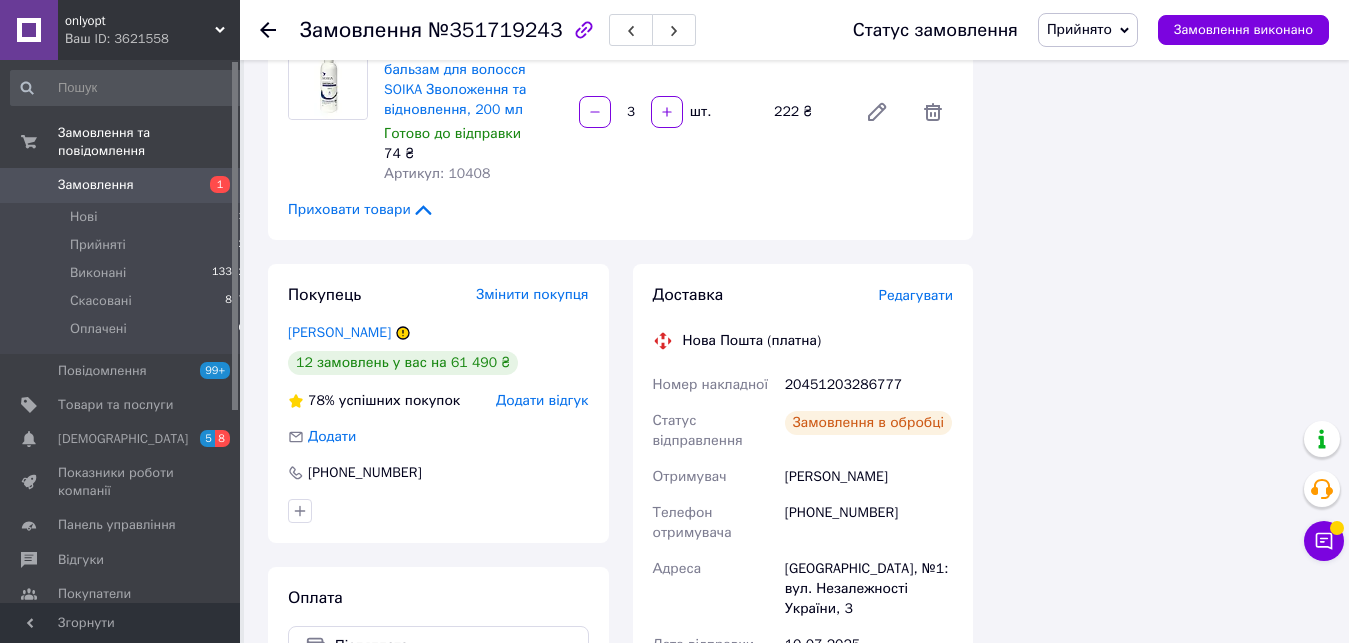 click on "20451203286777" at bounding box center (869, 385) 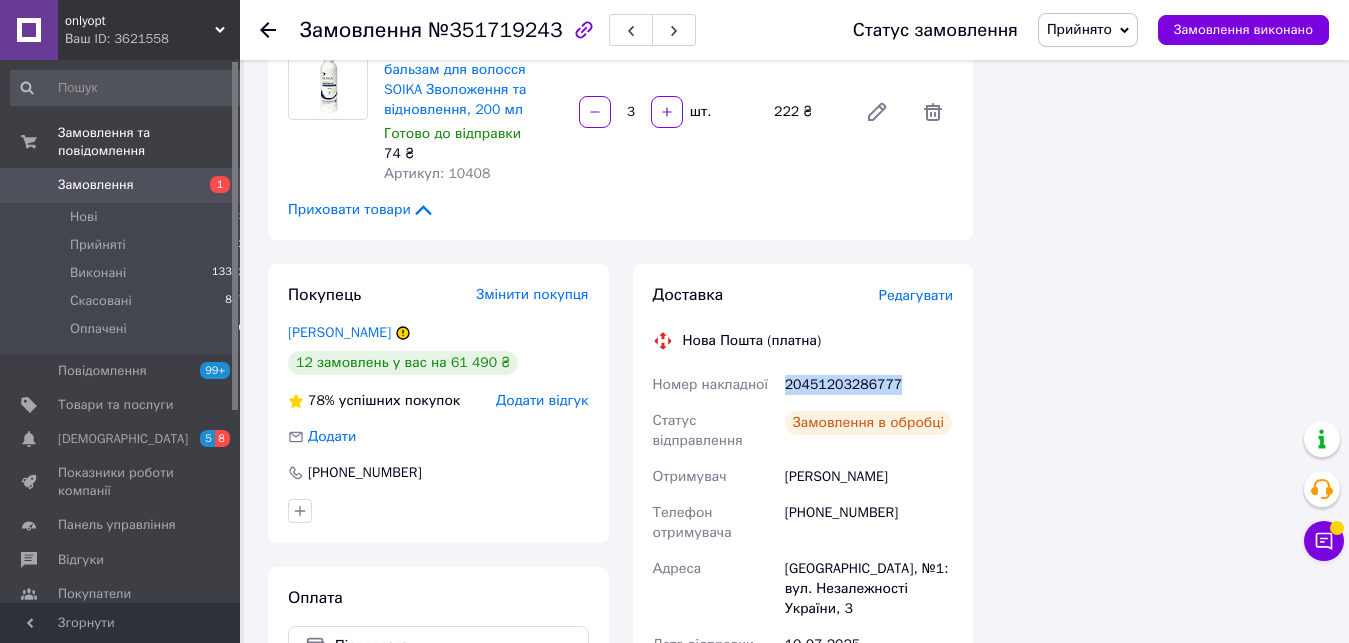 click on "20451203286777" at bounding box center (869, 385) 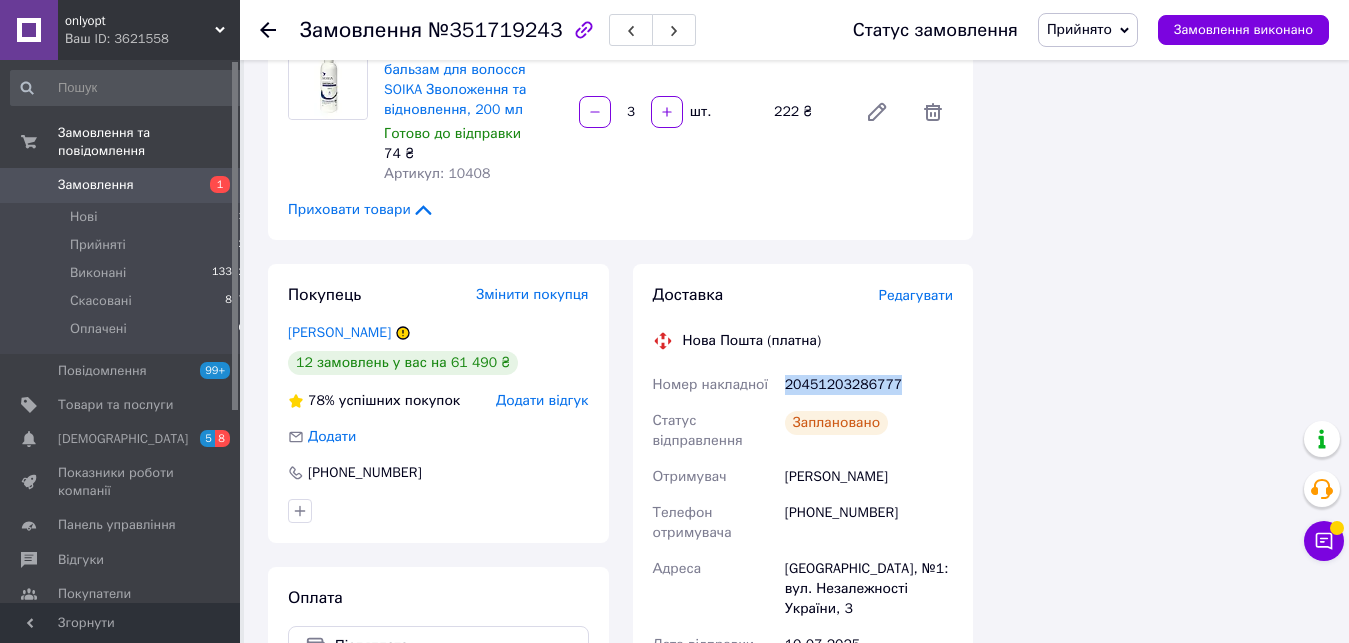 copy on "20451203286777" 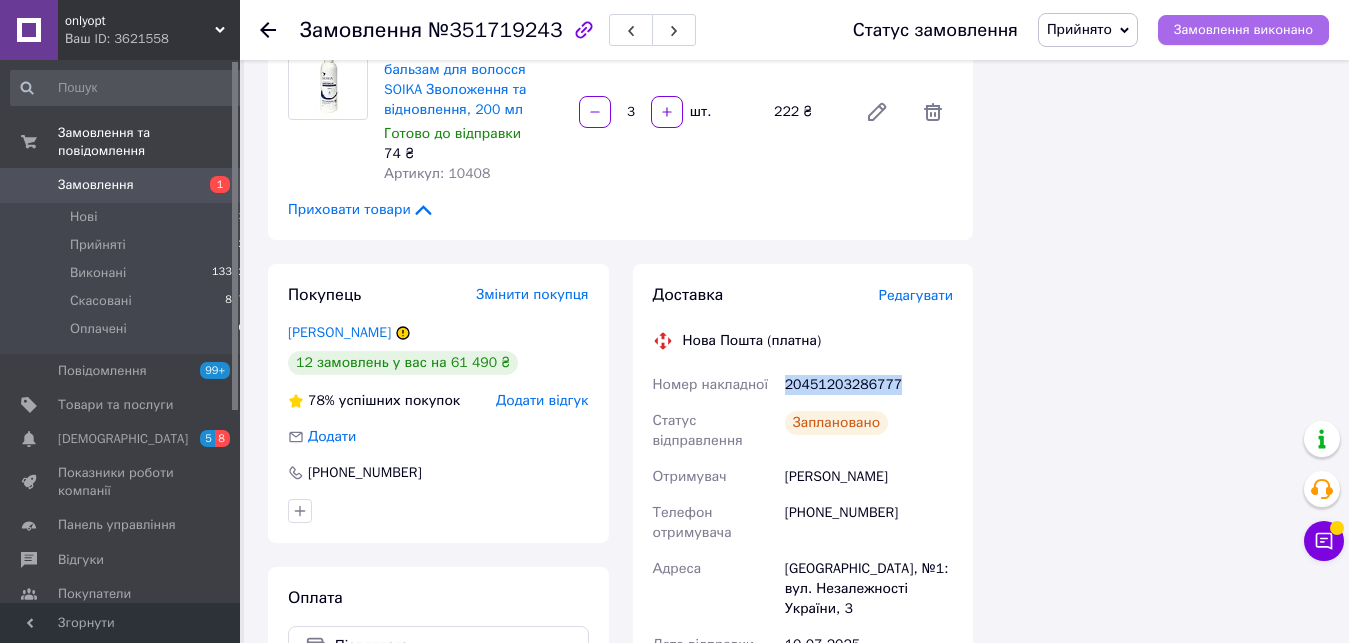 click on "Замовлення виконано" at bounding box center [1243, 30] 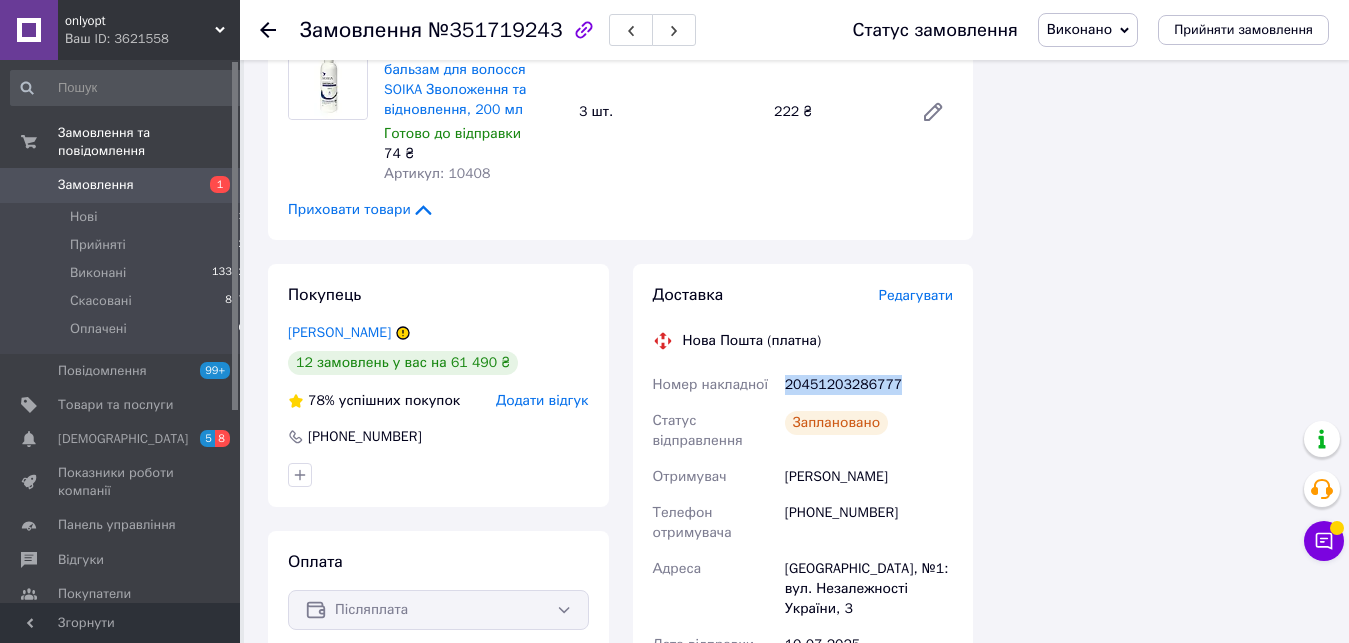 click 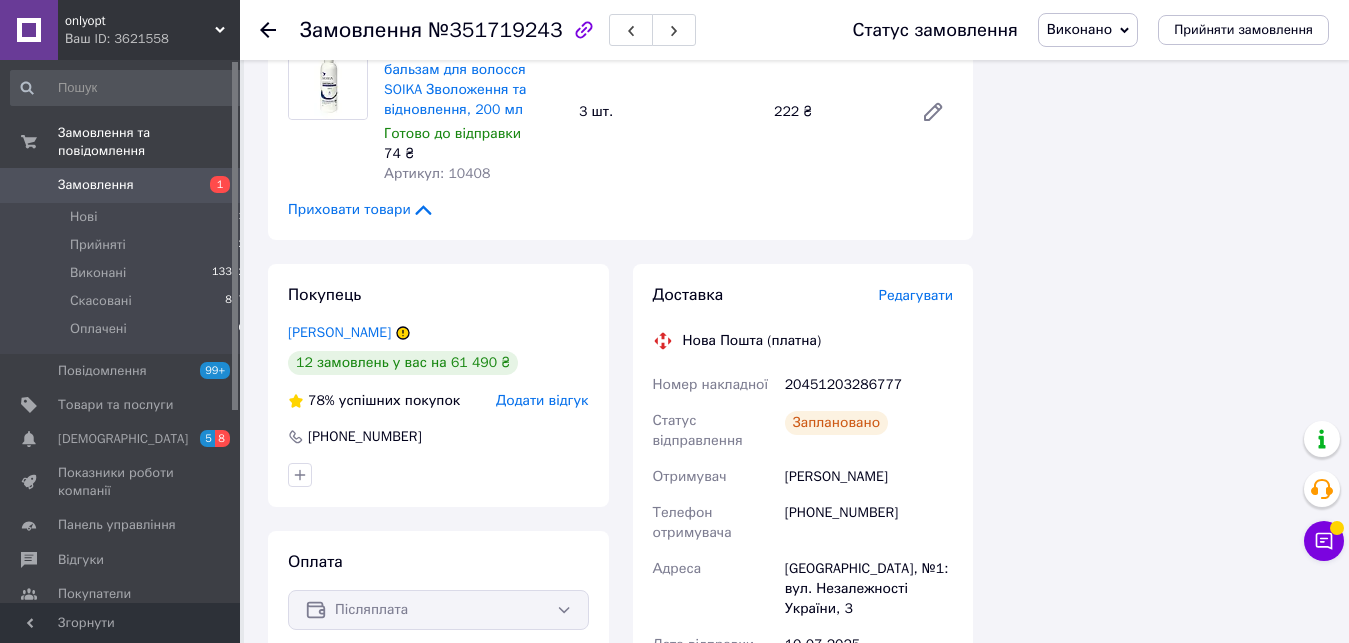 scroll, scrollTop: 0, scrollLeft: 0, axis: both 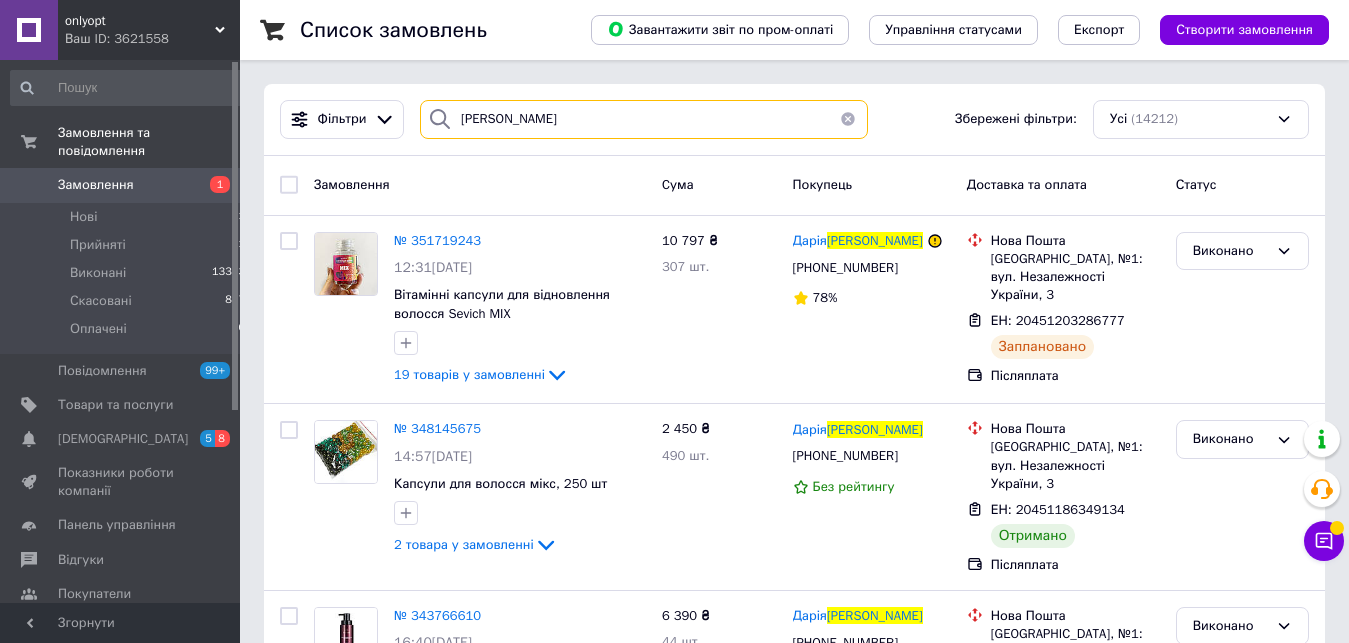 click on "угляниця" at bounding box center [644, 119] 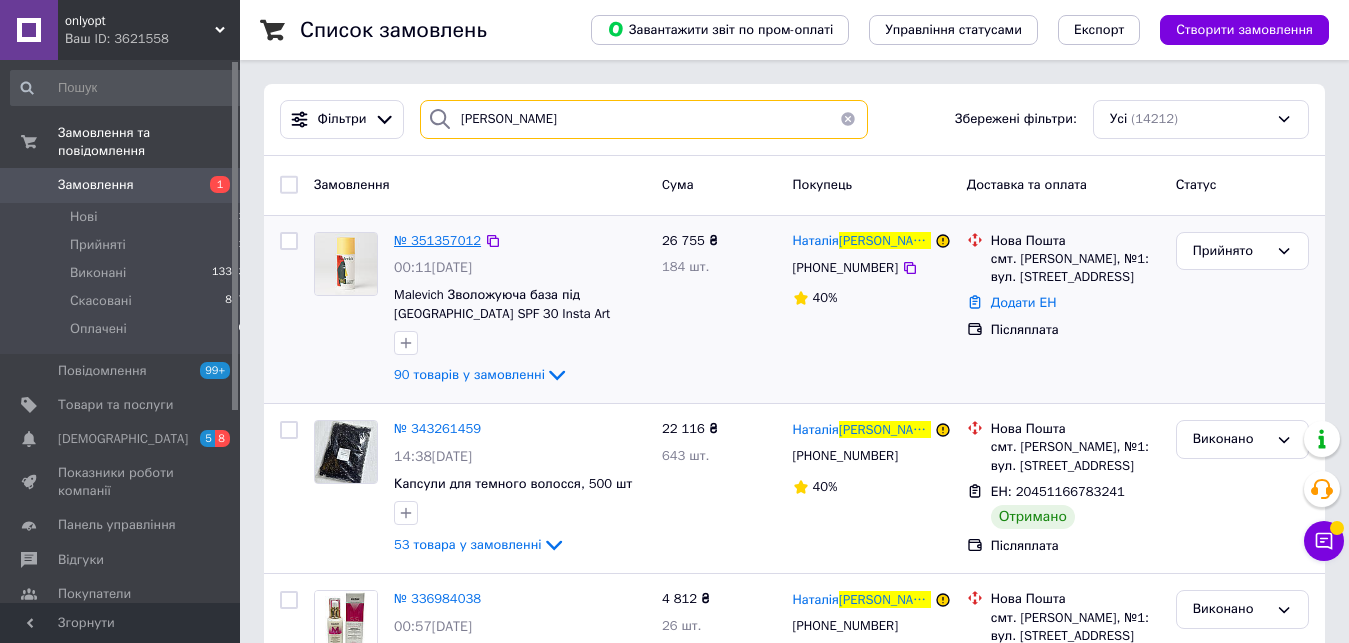 type on "купчинська" 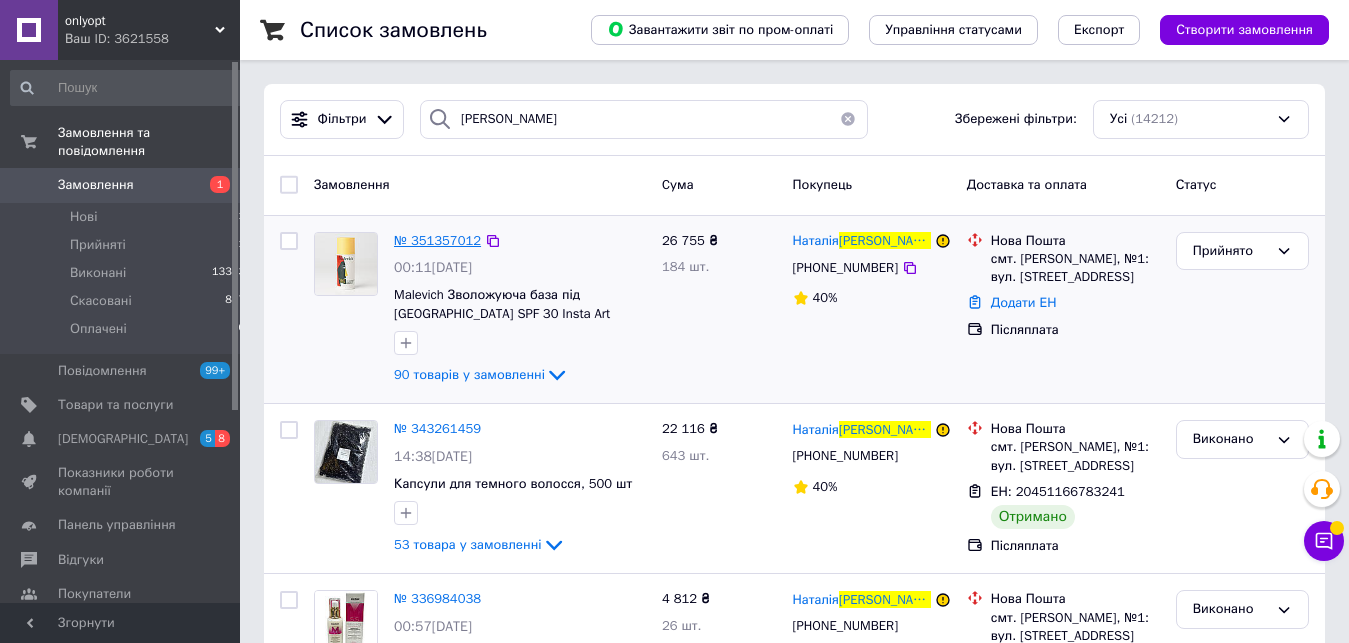 click on "№ 351357012" at bounding box center [437, 240] 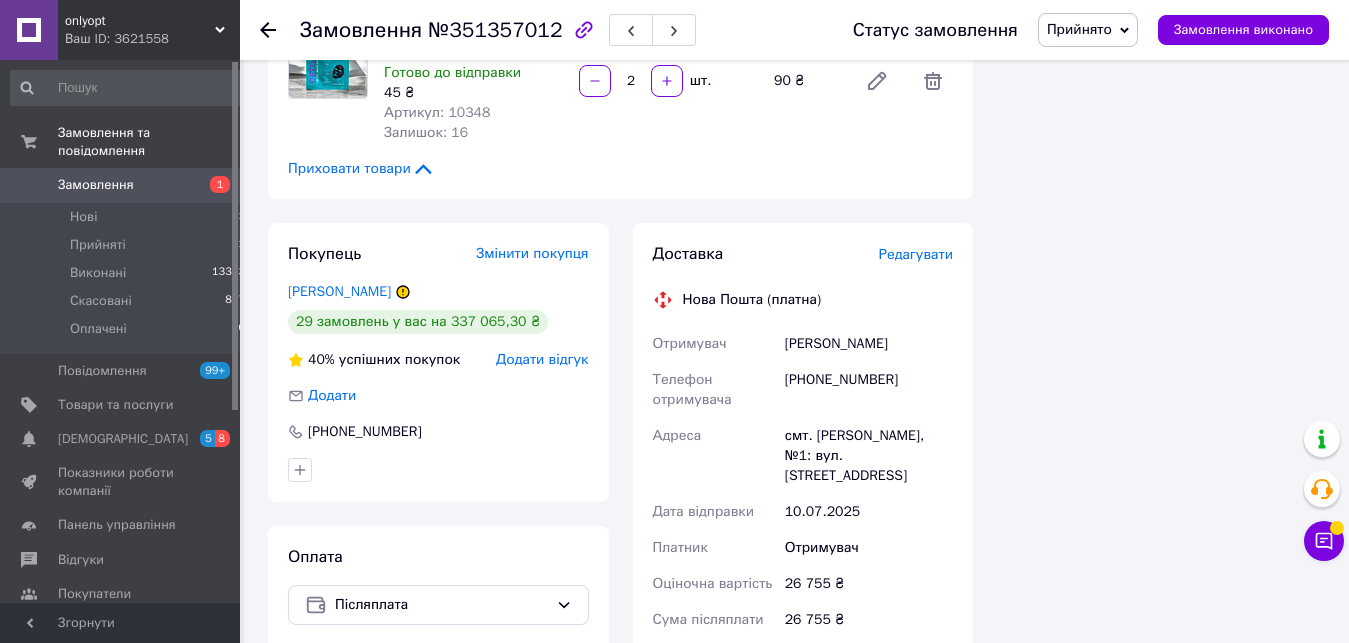 scroll, scrollTop: 13158, scrollLeft: 0, axis: vertical 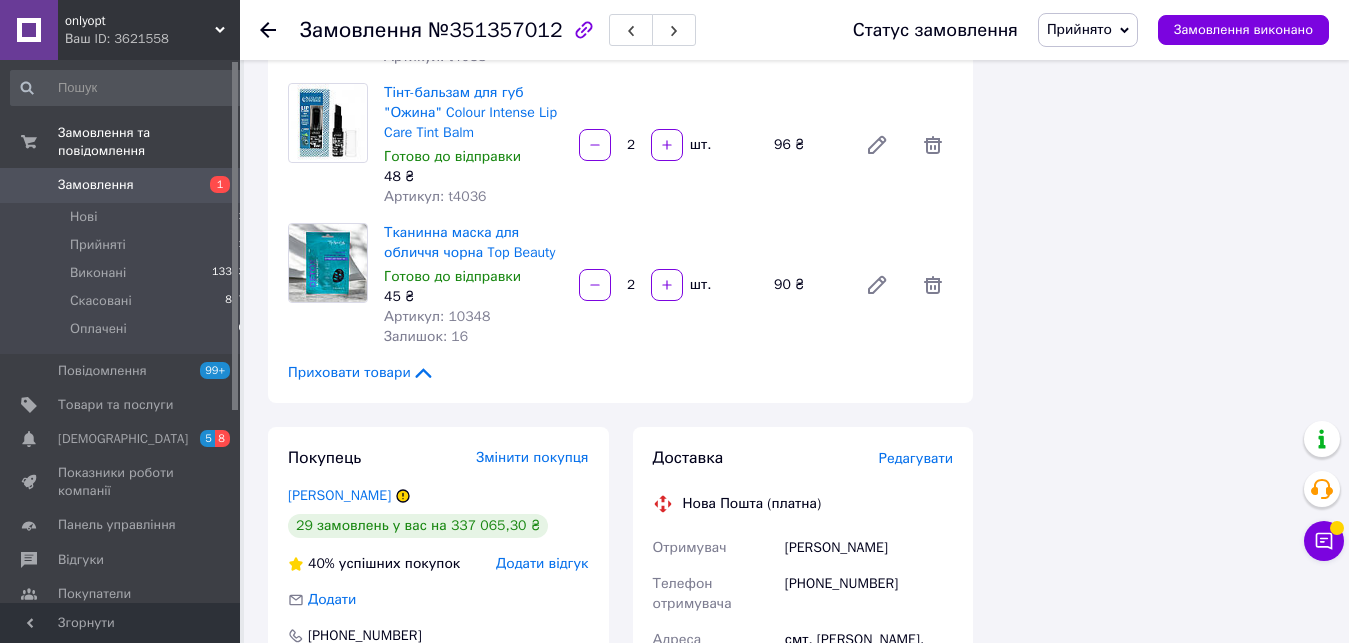 click on "Редагувати" at bounding box center (916, 458) 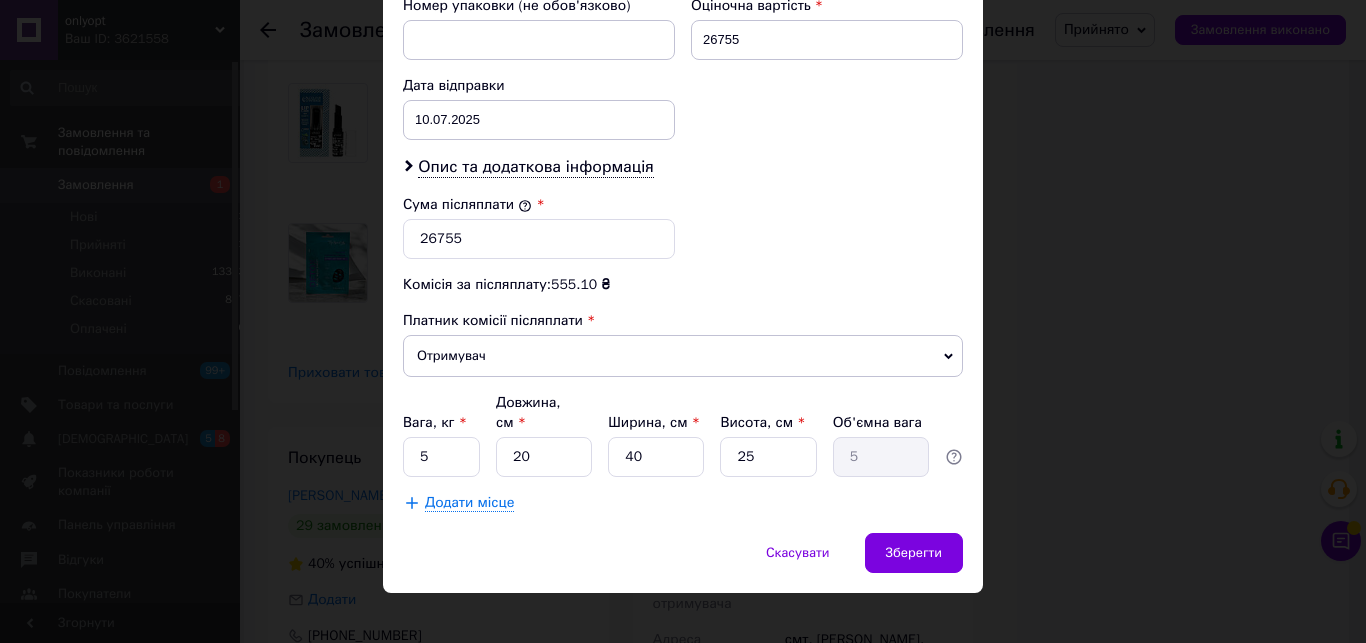 scroll, scrollTop: 769, scrollLeft: 0, axis: vertical 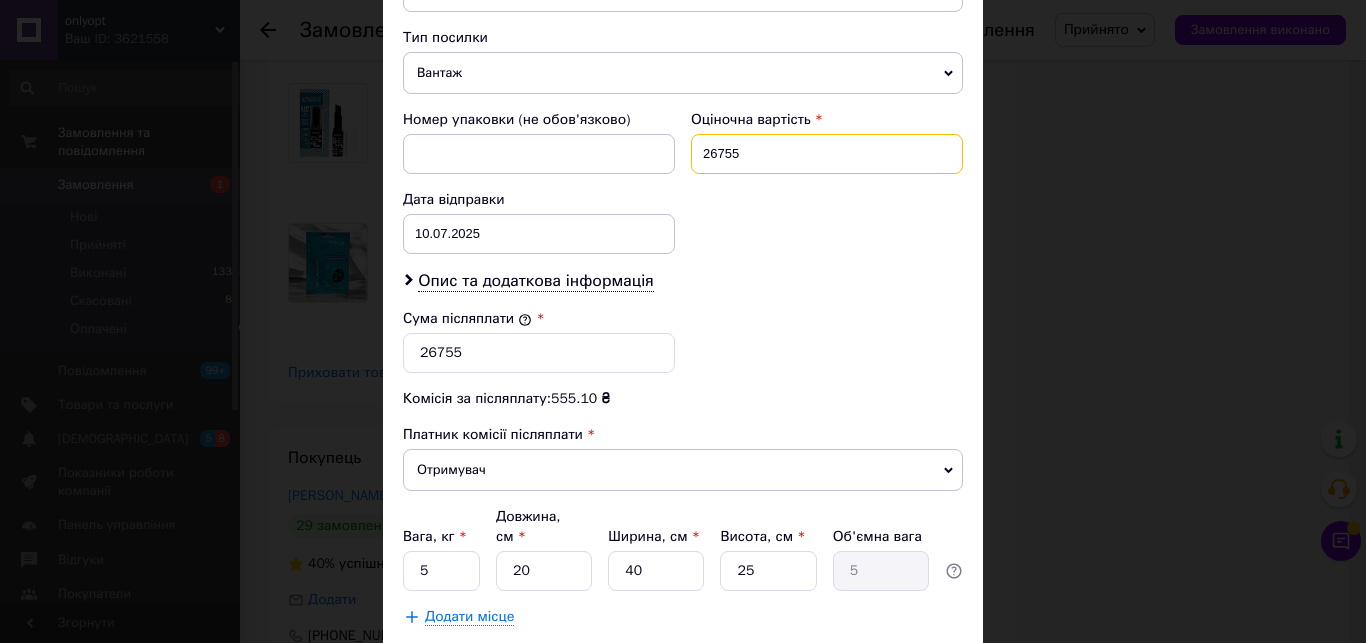 click on "26755" at bounding box center [827, 154] 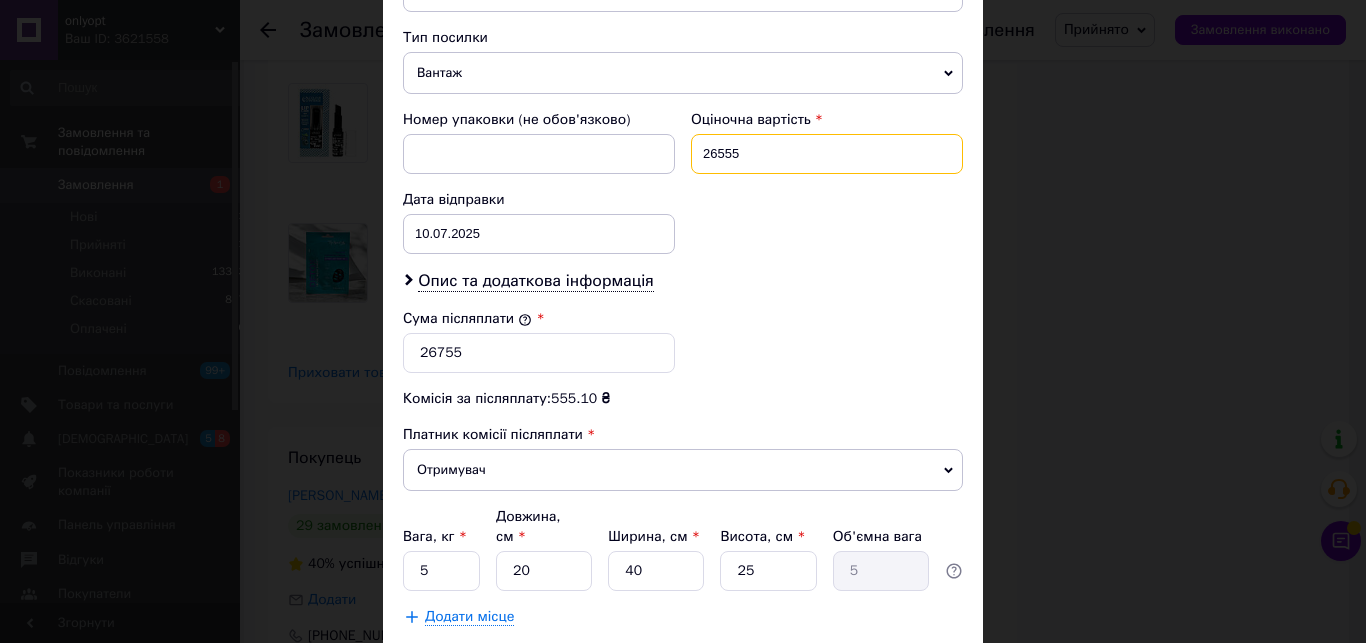 type on "26555" 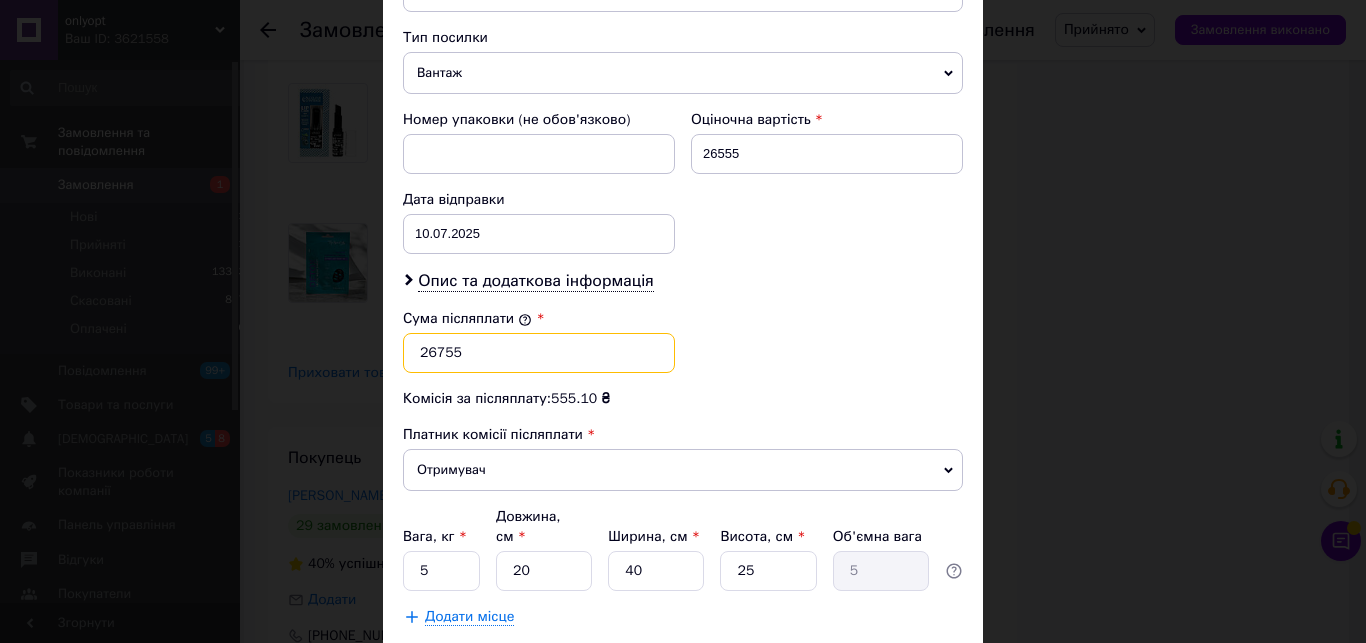 click on "26755" at bounding box center [539, 353] 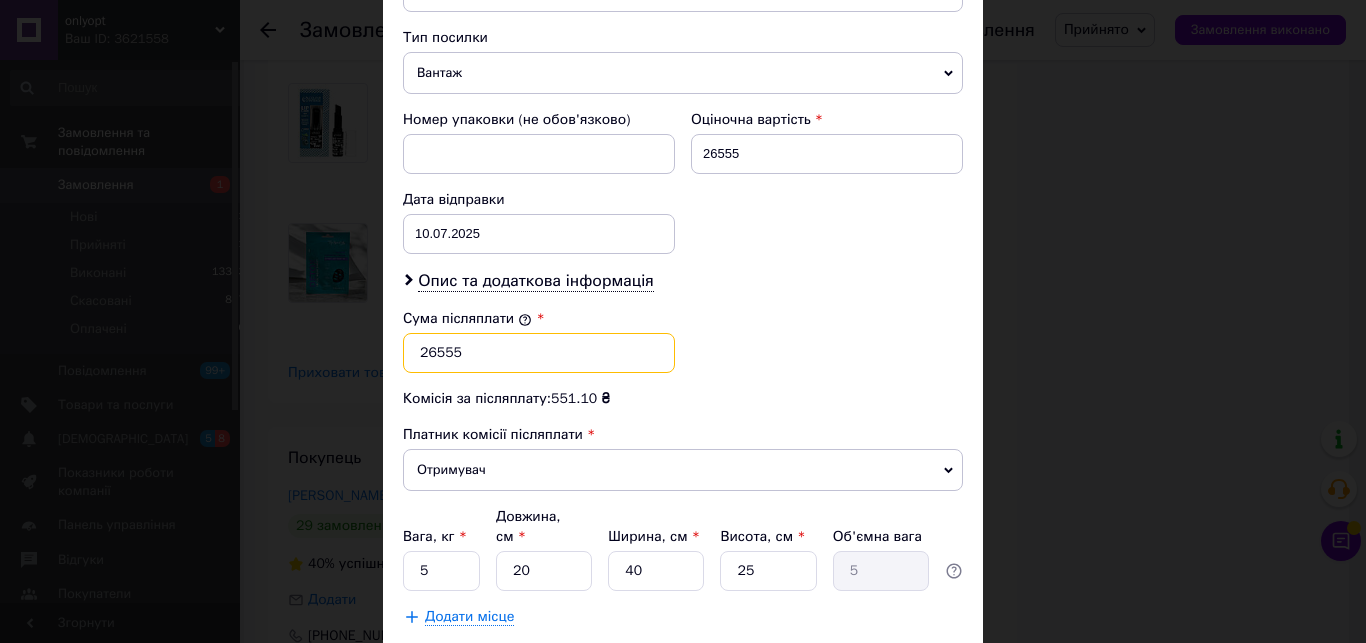 type on "26555" 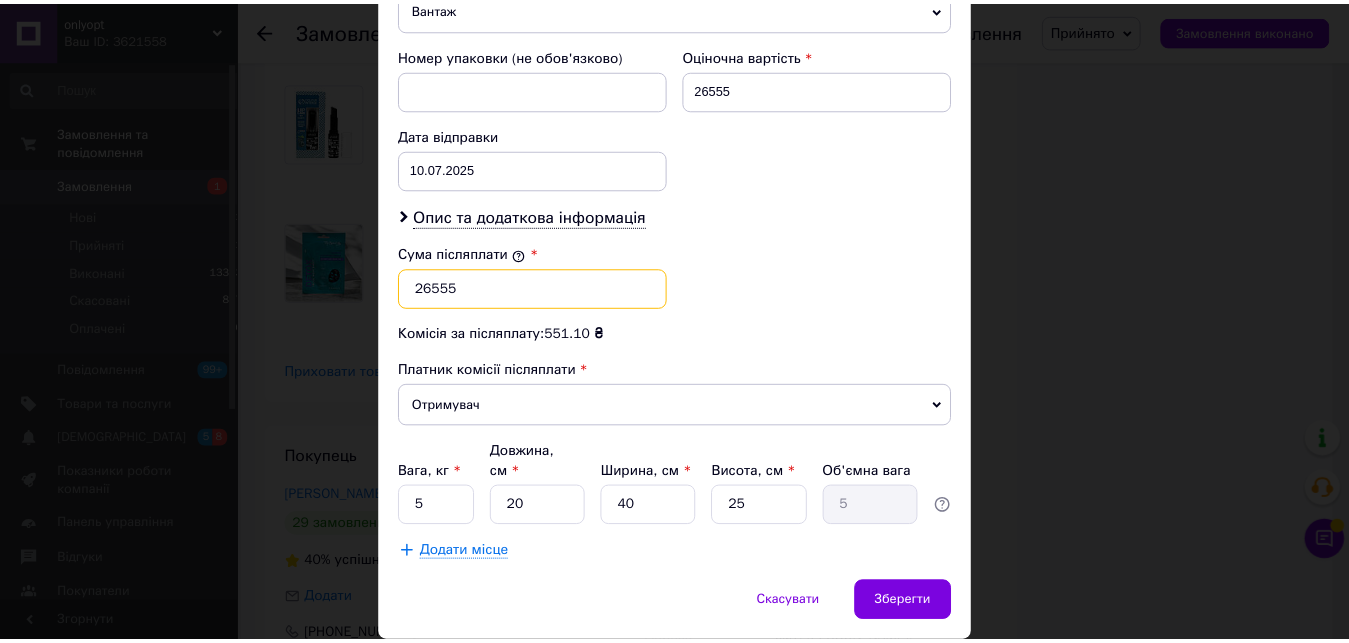 scroll, scrollTop: 883, scrollLeft: 0, axis: vertical 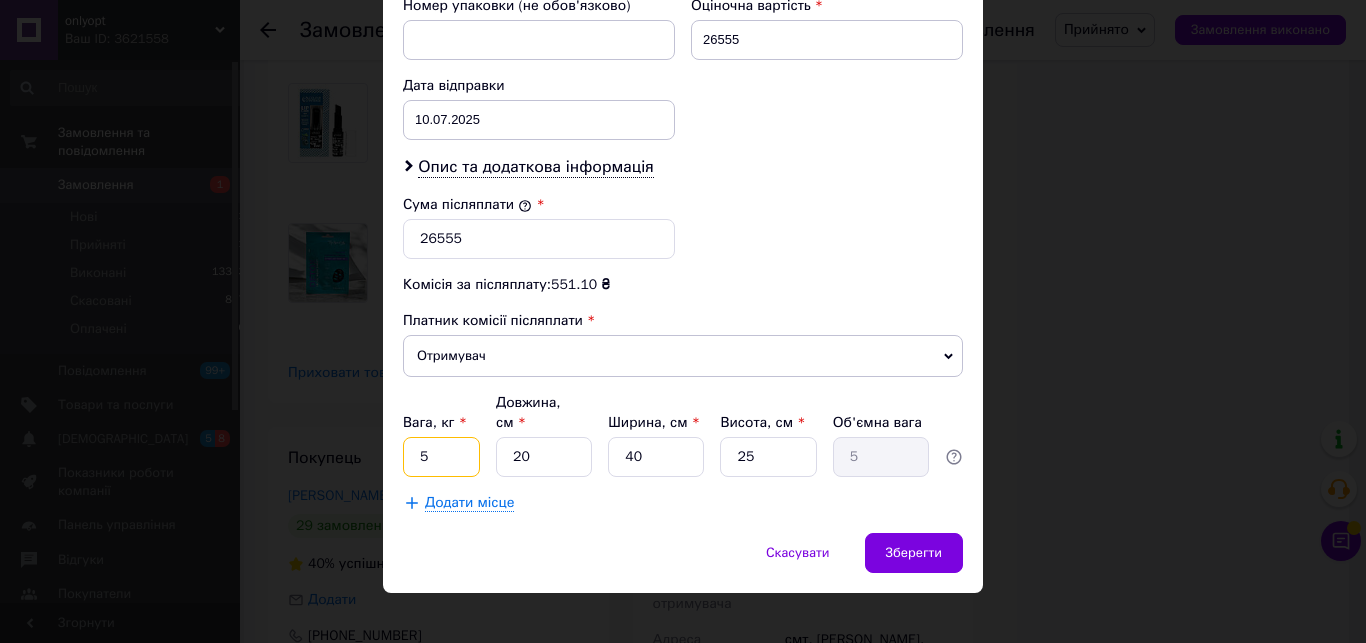 click on "5" at bounding box center [441, 457] 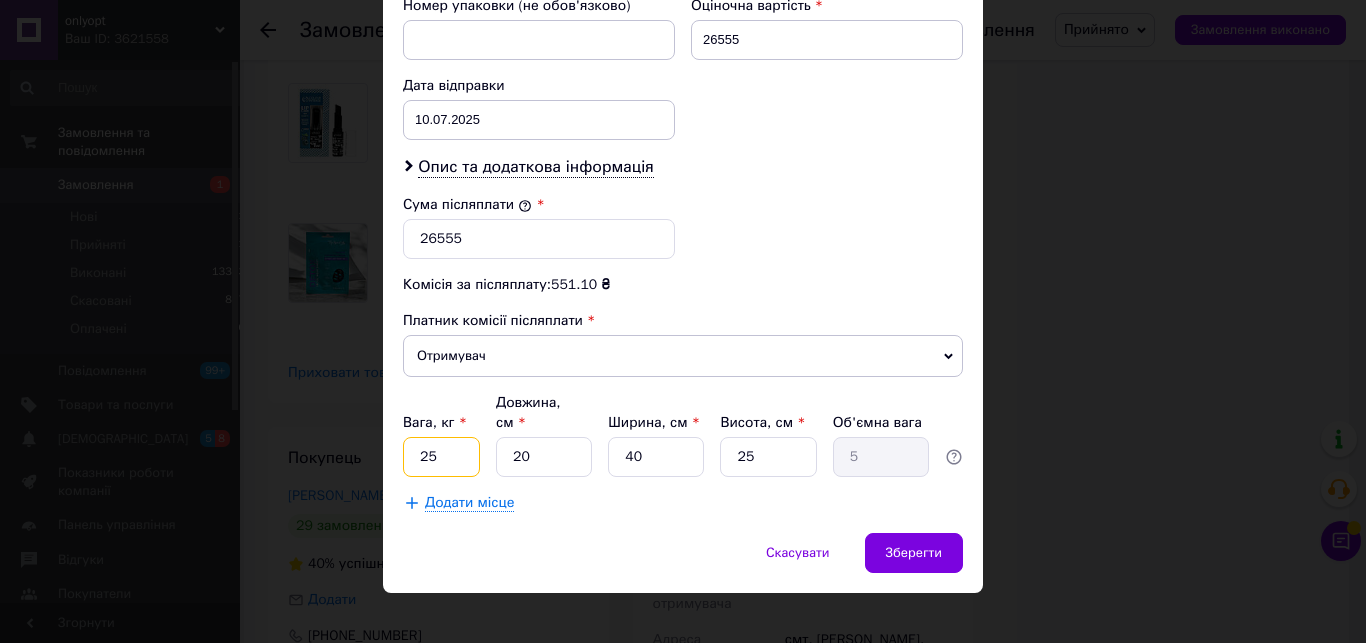 type on "25" 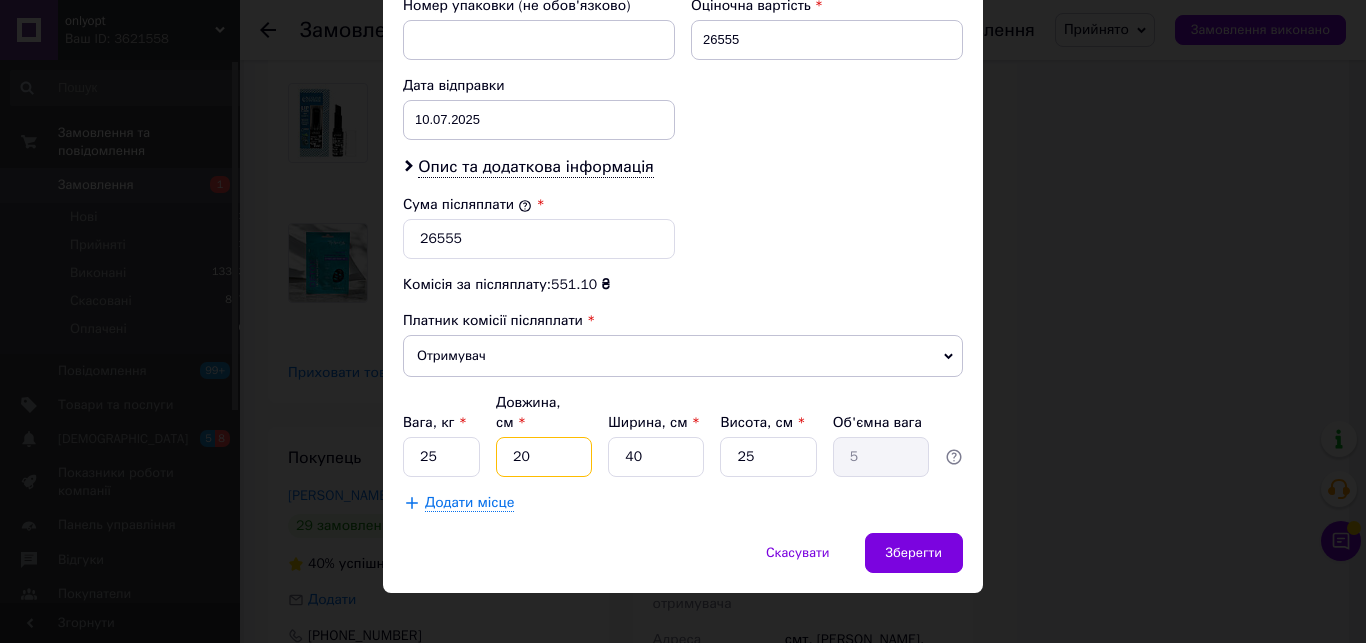 click on "20" at bounding box center (544, 457) 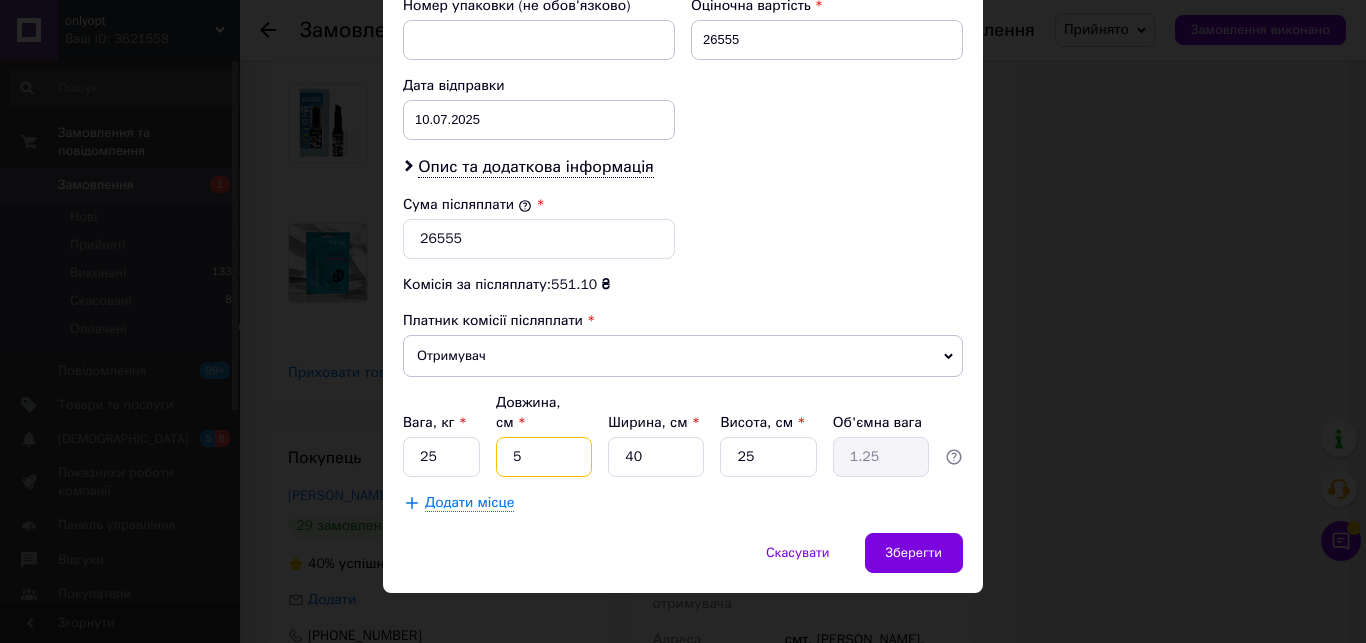 type on "50" 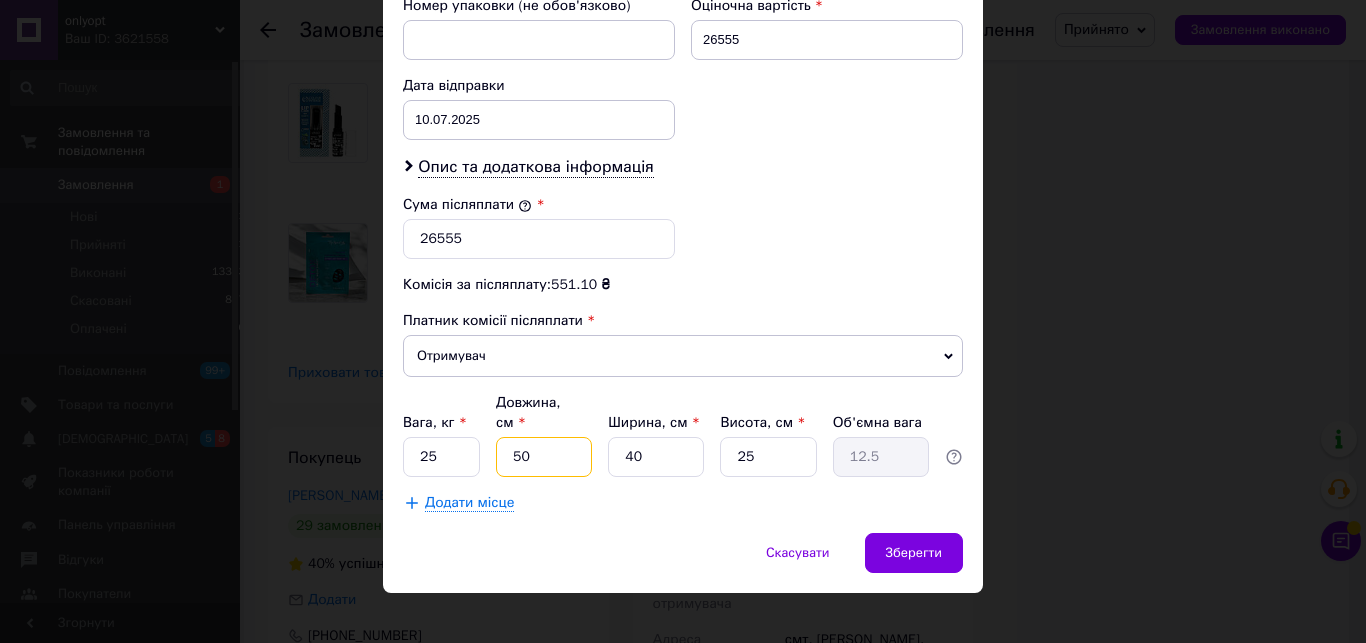 type on "50" 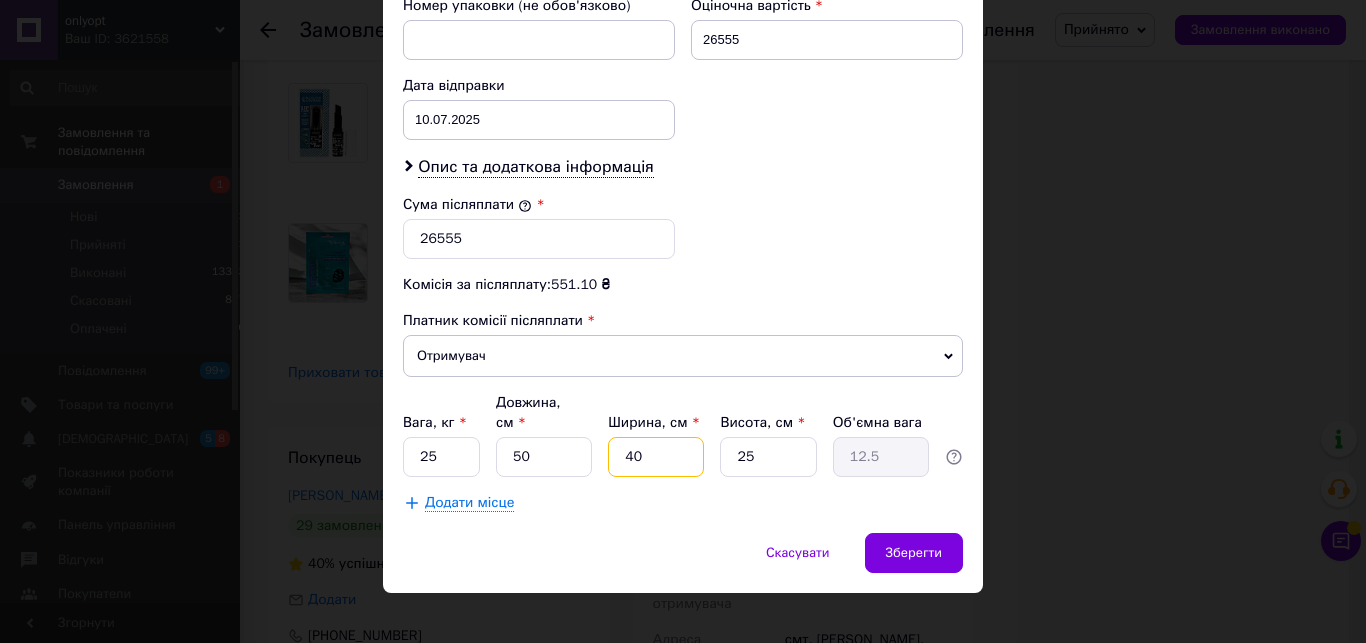 click on "40" at bounding box center [656, 457] 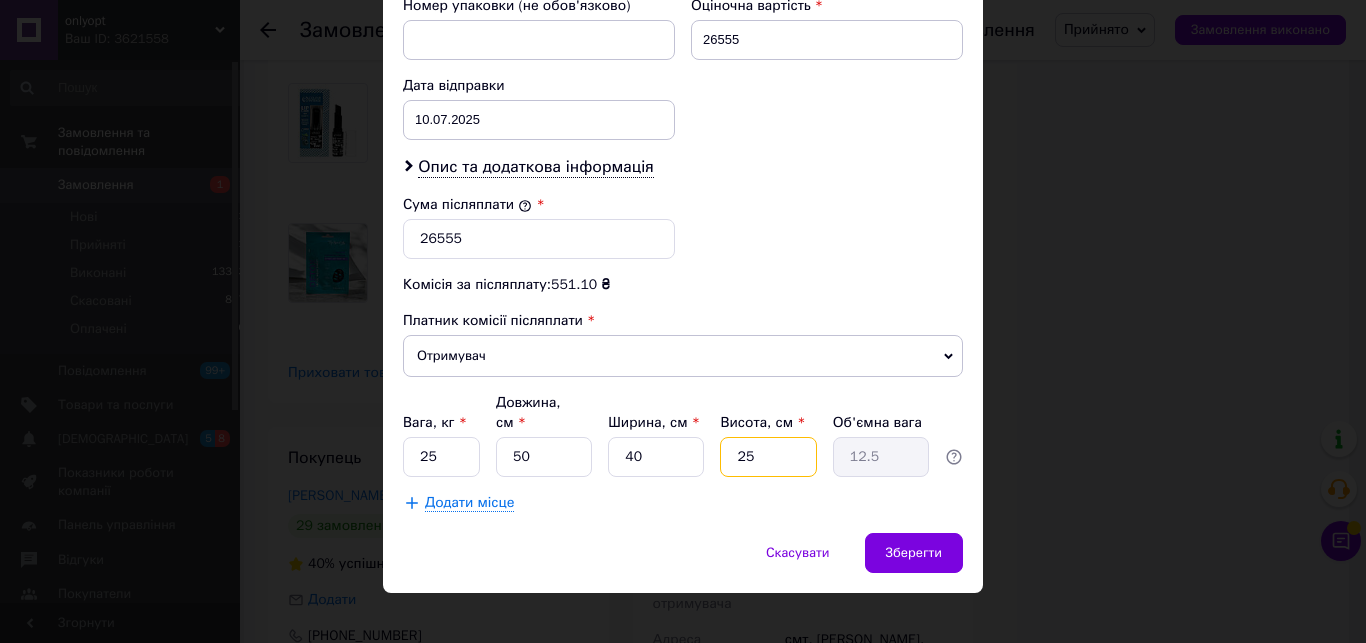 click on "25" at bounding box center [768, 457] 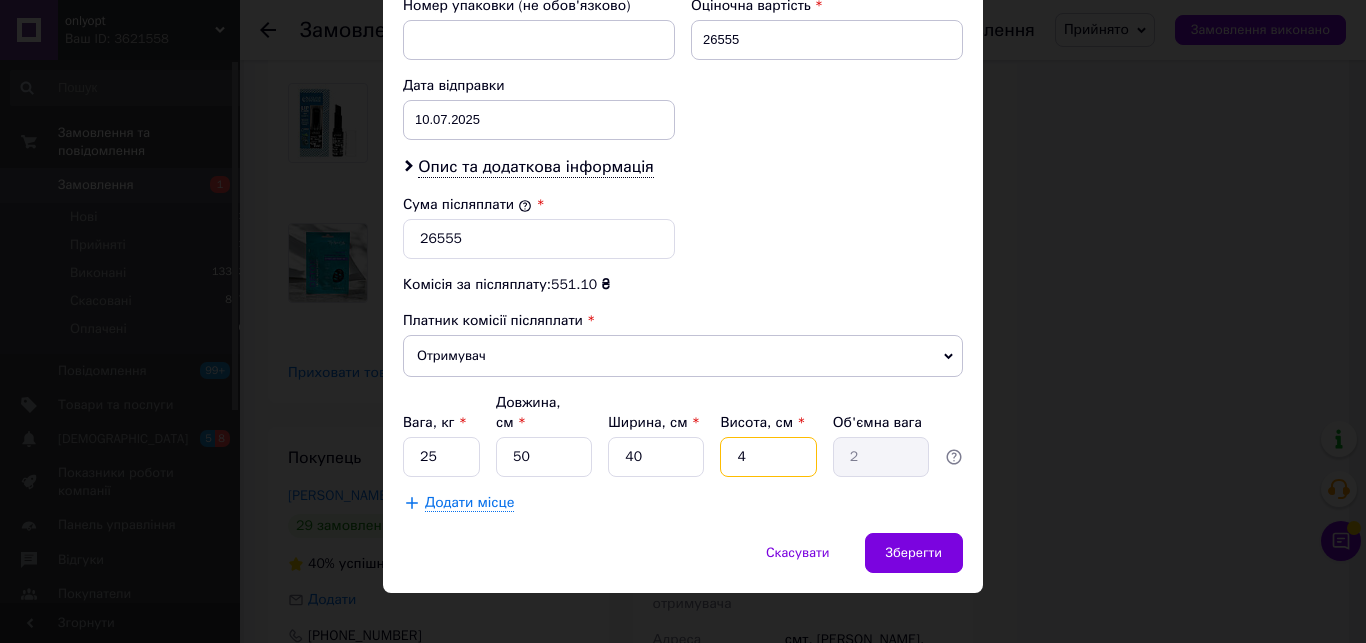 type on "40" 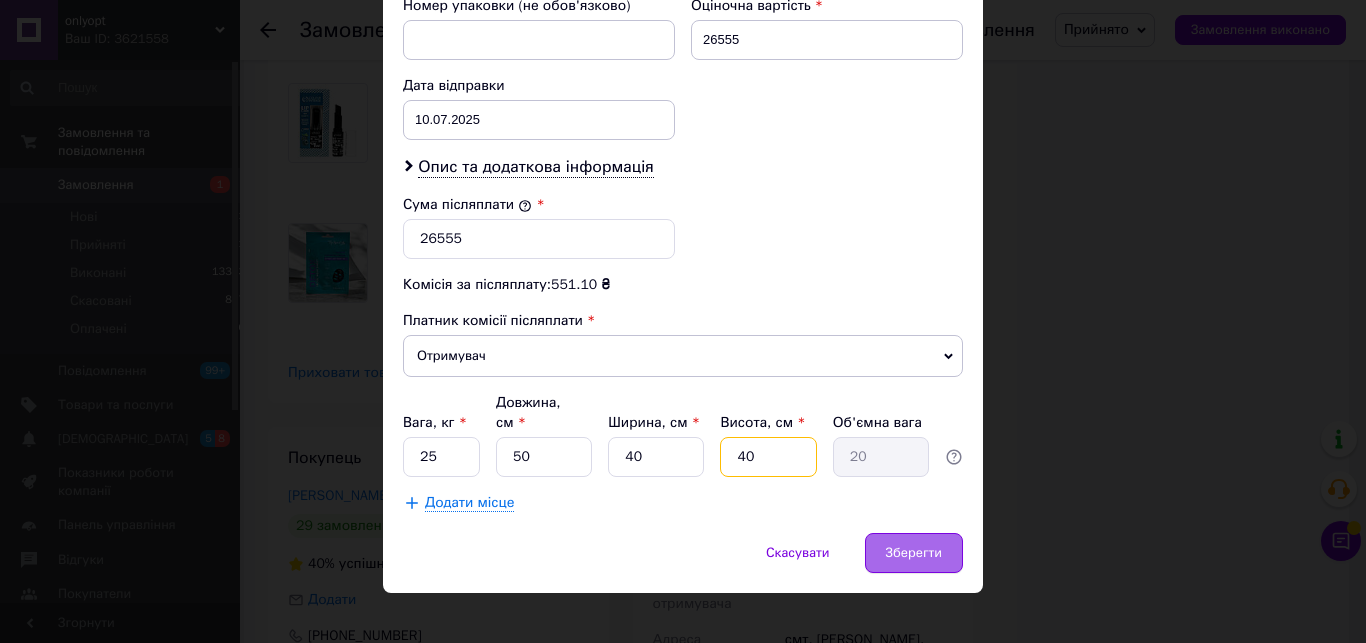 type on "40" 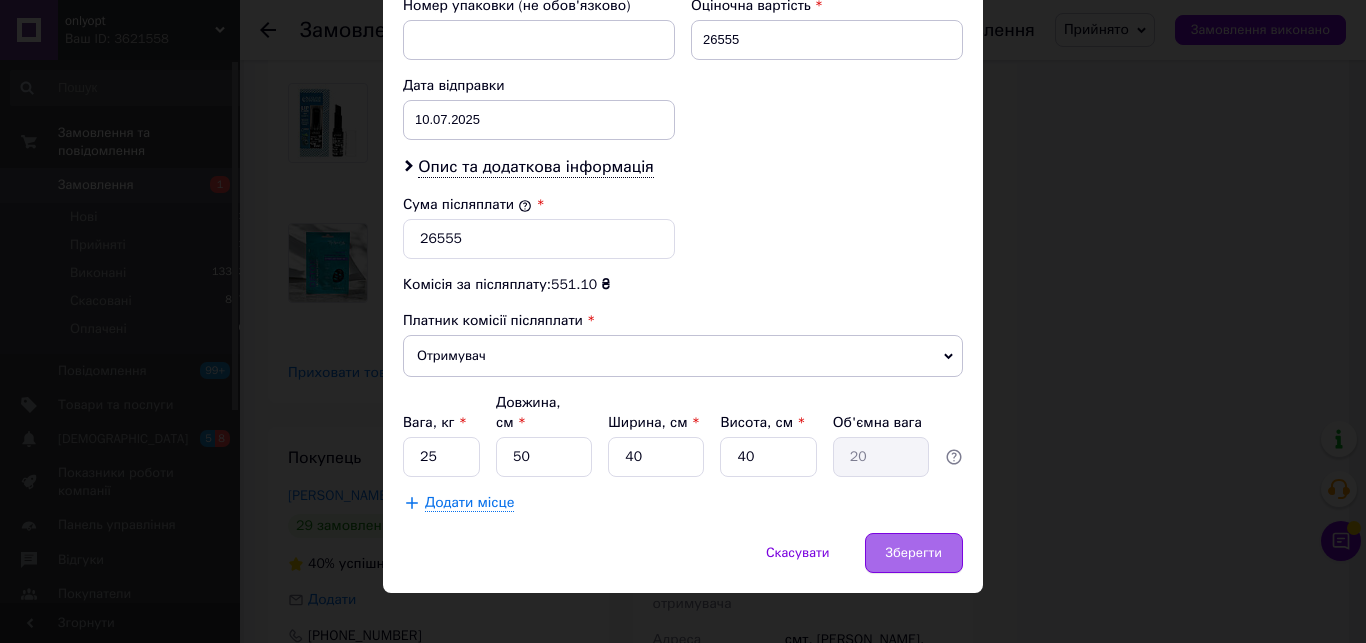 click on "Зберегти" at bounding box center (914, 553) 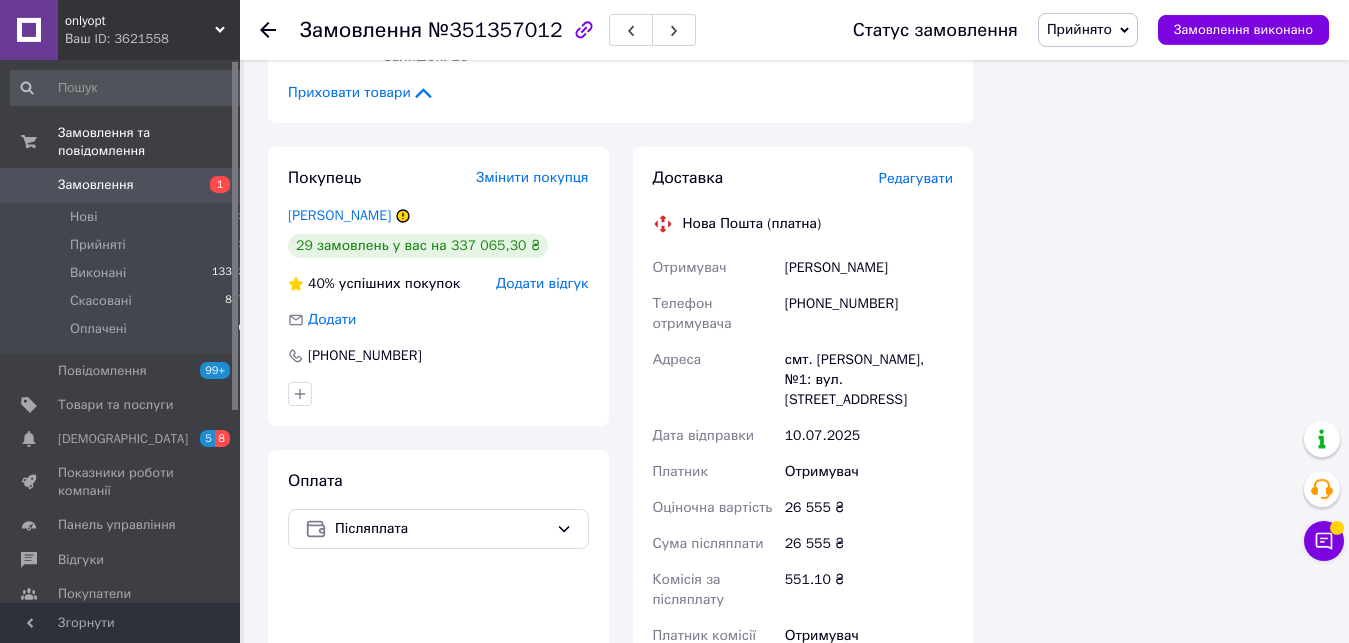 scroll, scrollTop: 13362, scrollLeft: 0, axis: vertical 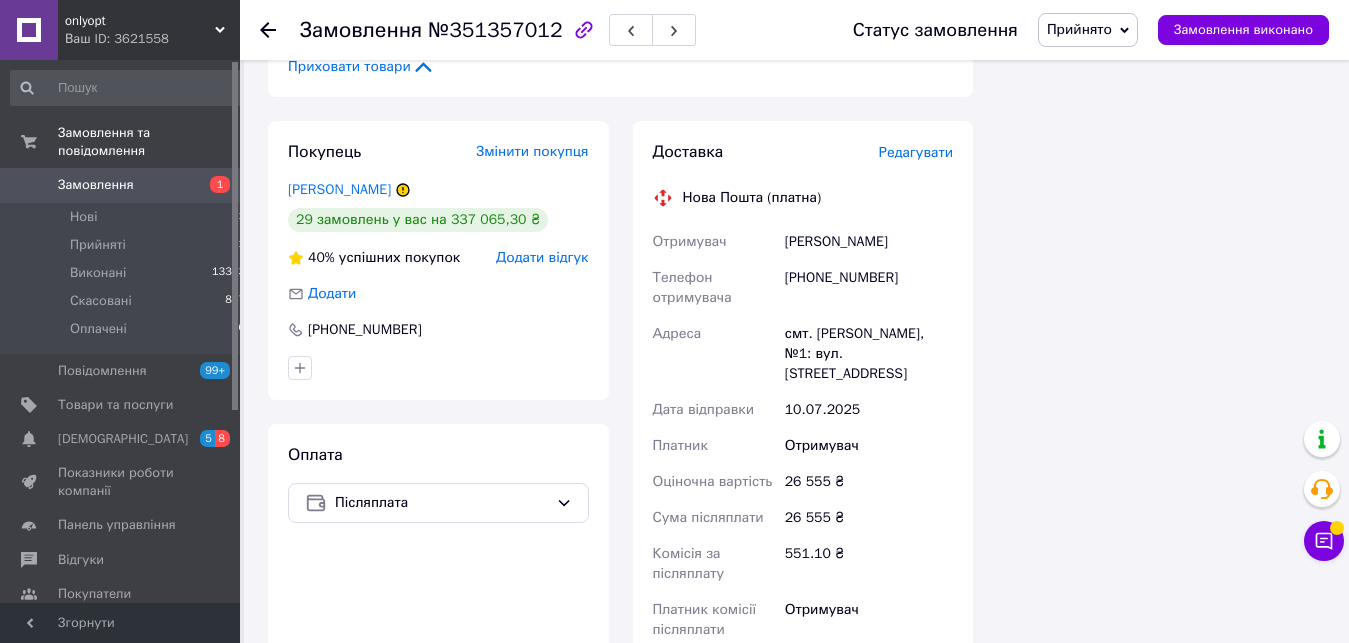 click on "Згенерувати ЕН" at bounding box center [803, 821] 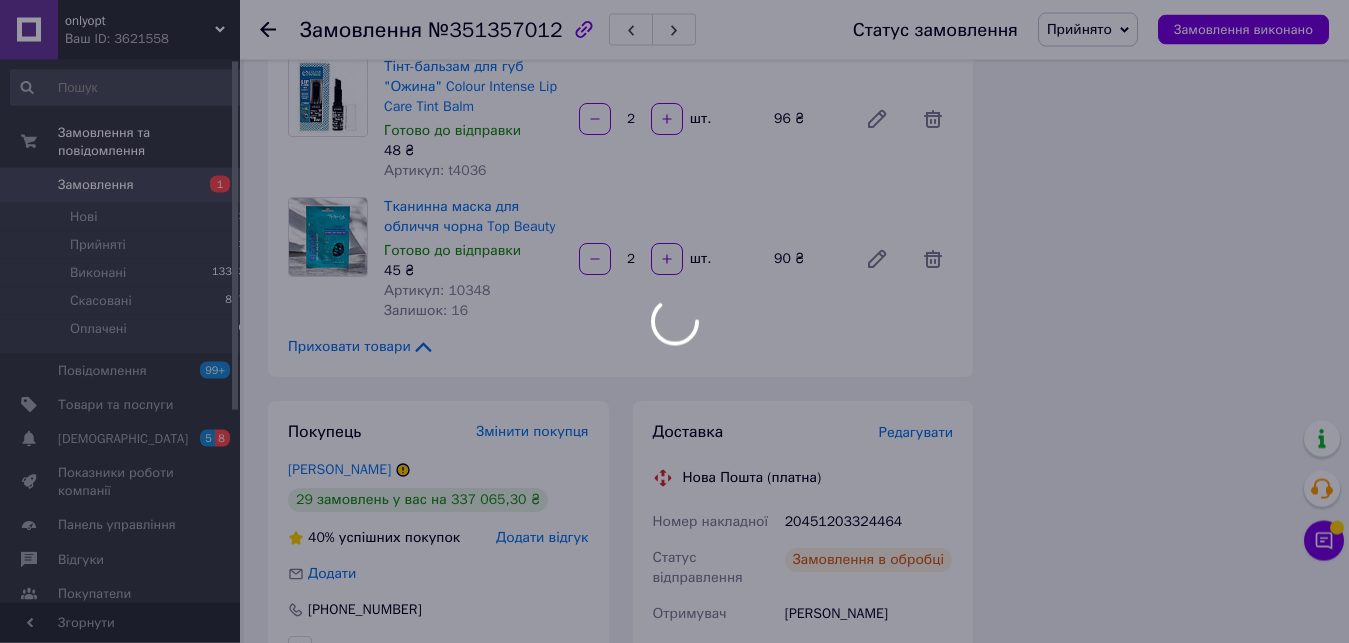 scroll, scrollTop: 13056, scrollLeft: 0, axis: vertical 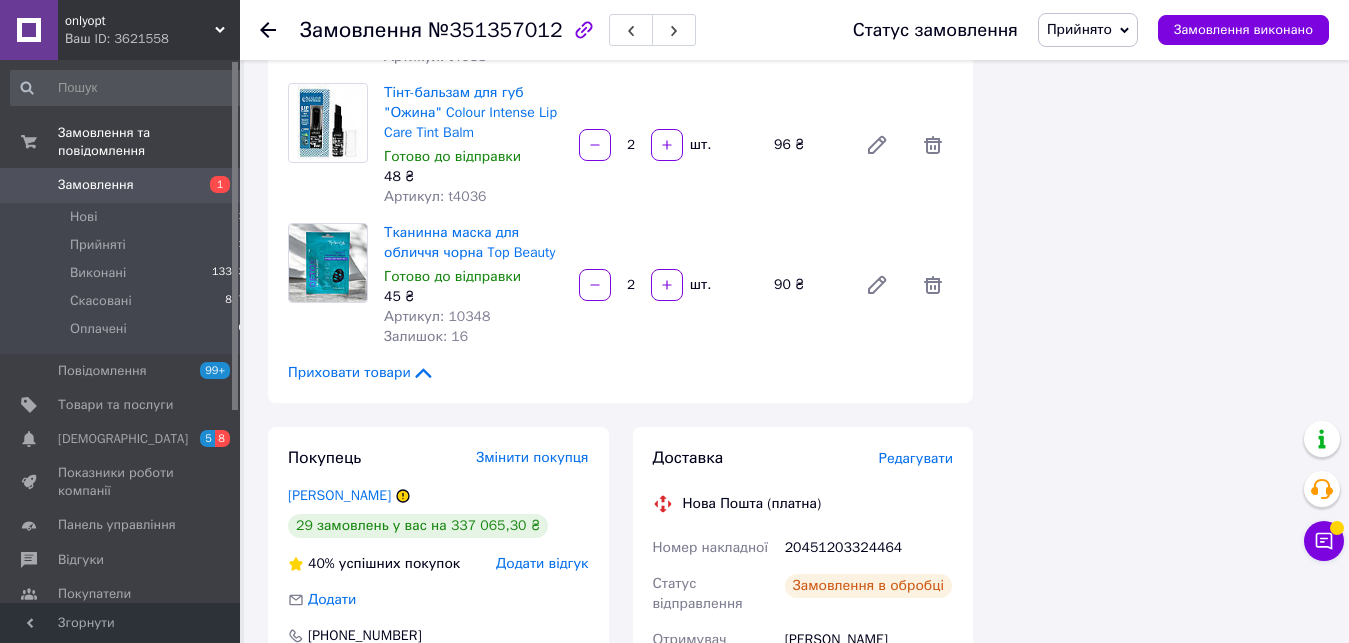 click on "20451203324464" at bounding box center [869, 548] 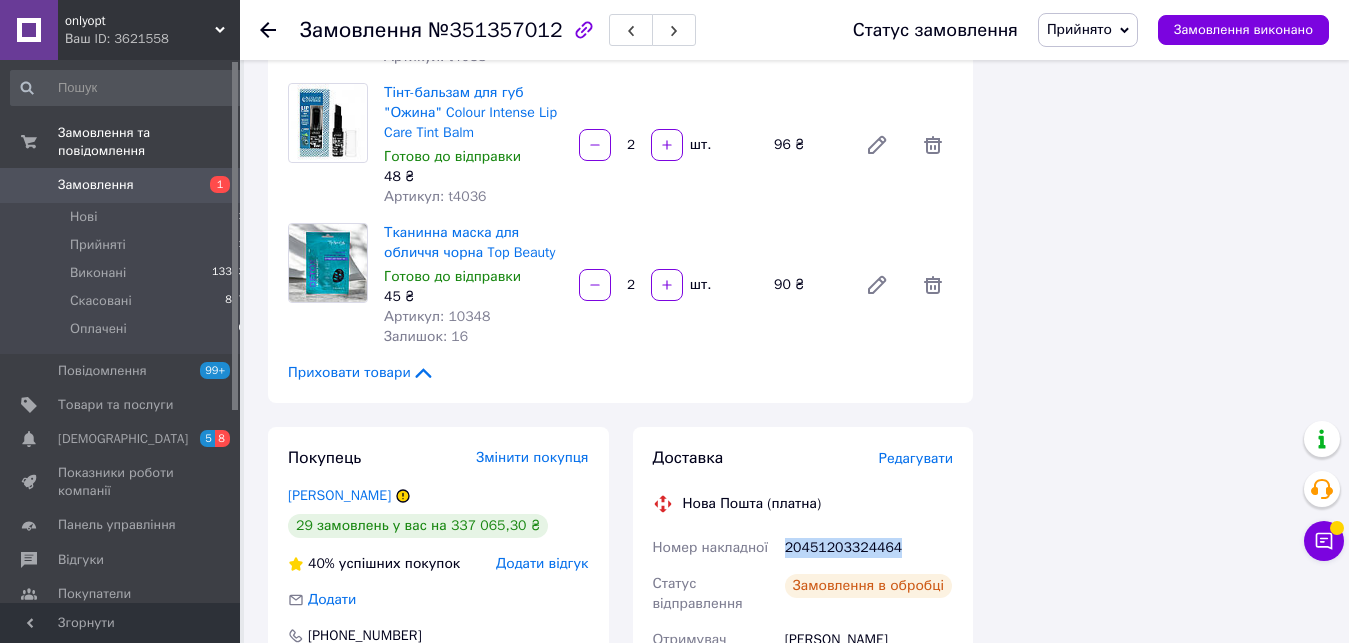 click on "20451203324464" at bounding box center (869, 548) 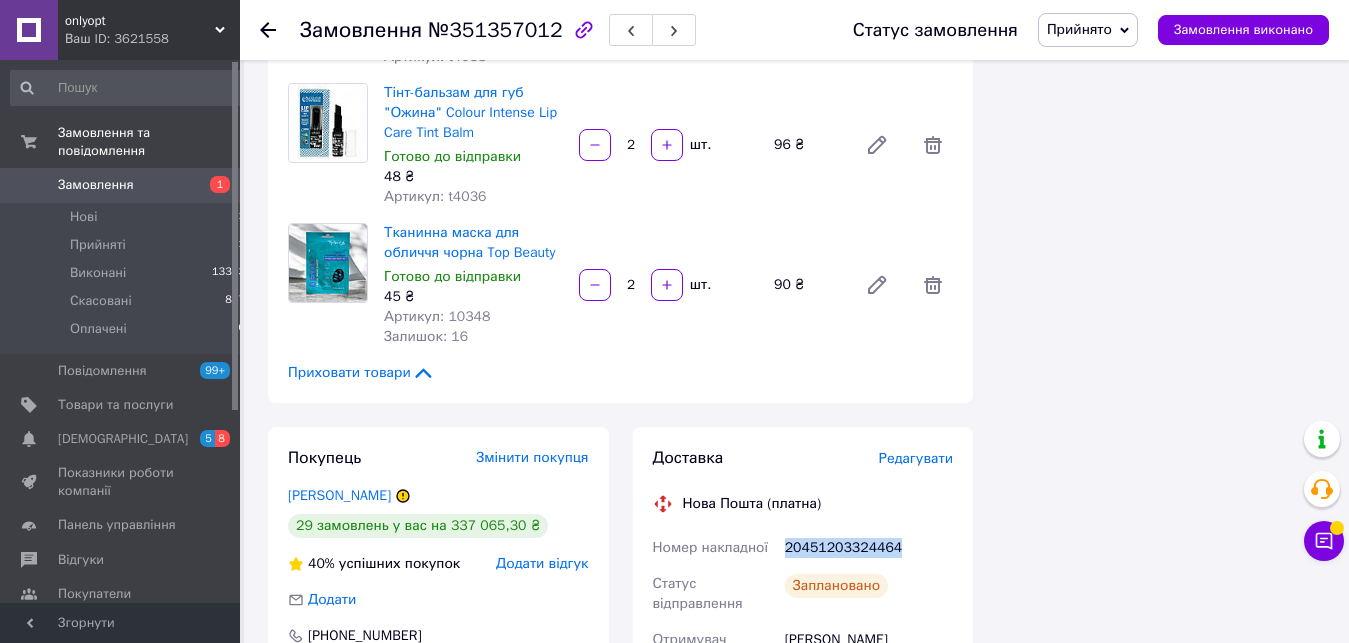 copy on "20451203324464" 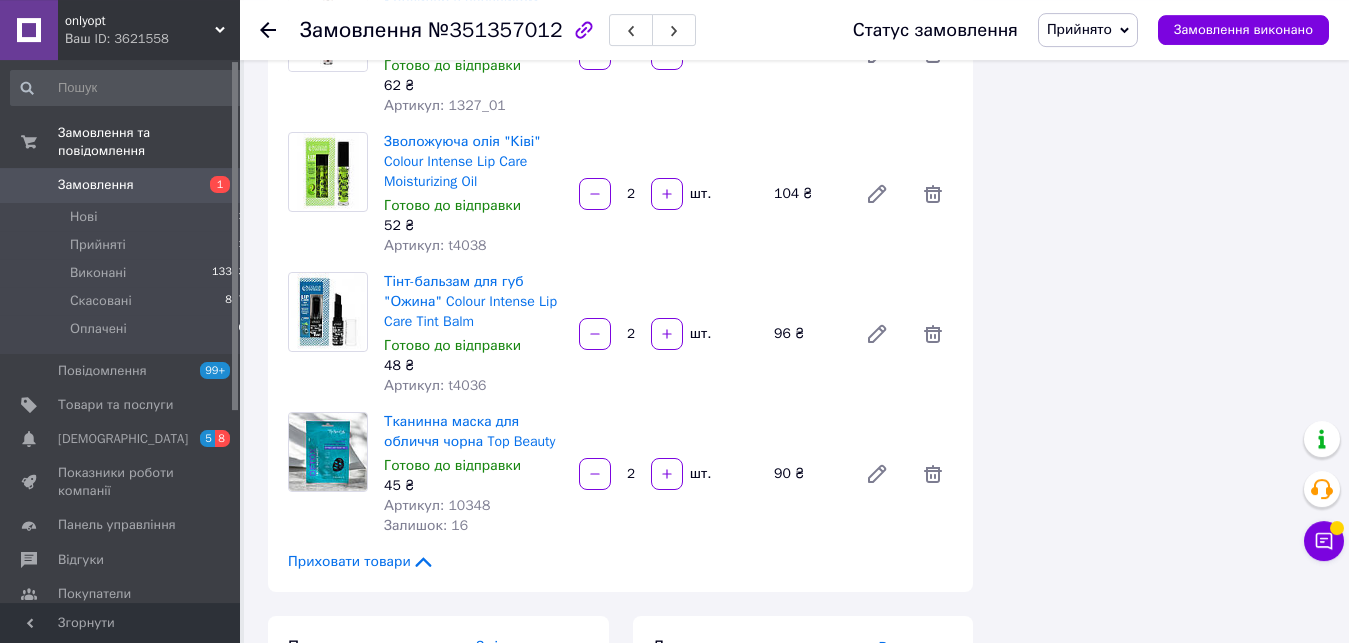 scroll, scrollTop: 12954, scrollLeft: 0, axis: vertical 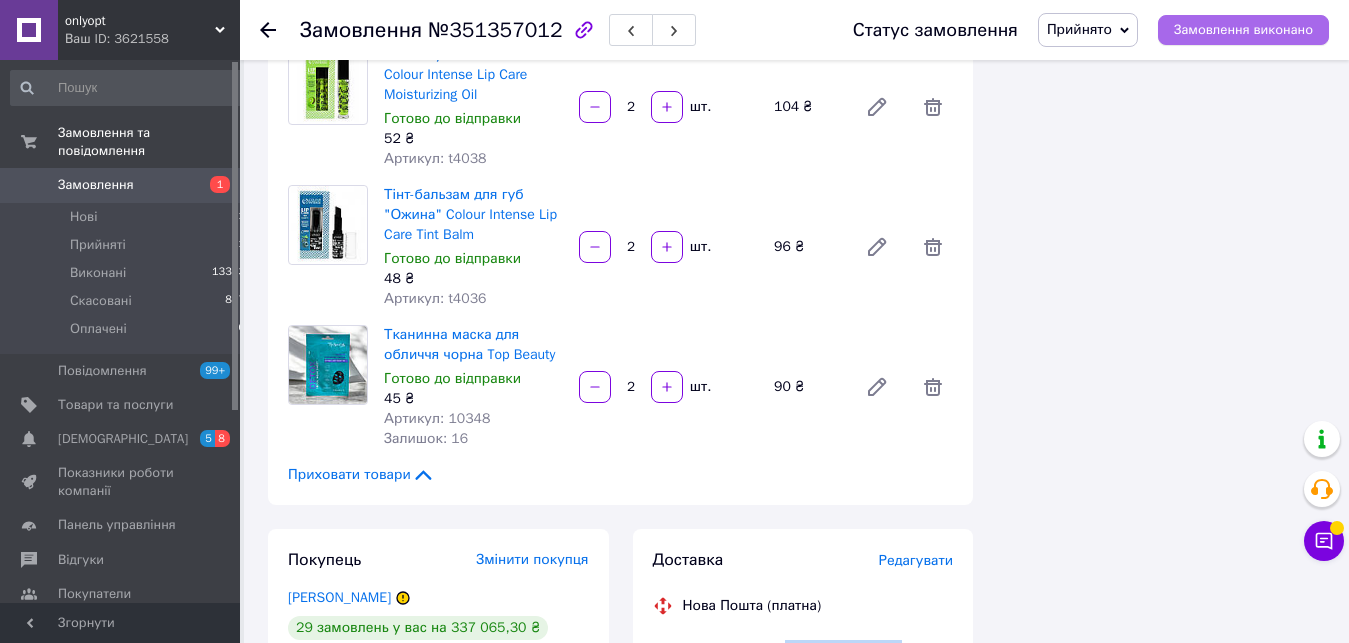 click on "Замовлення виконано" at bounding box center (1243, 30) 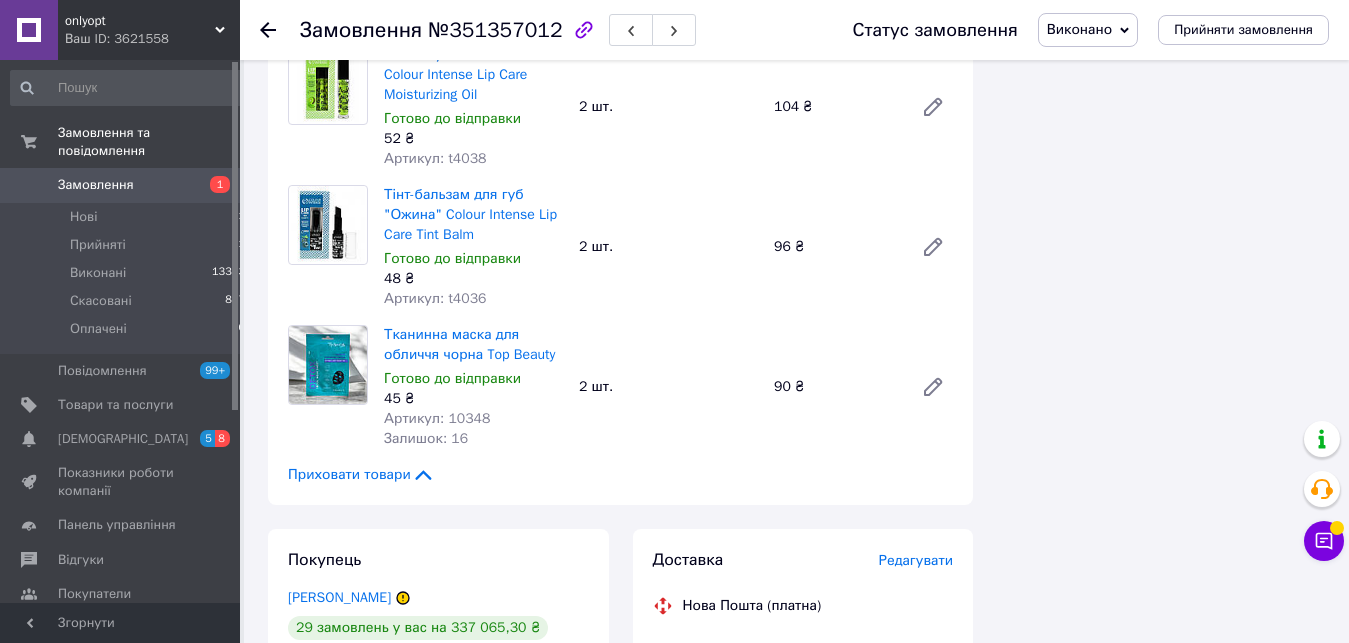 click 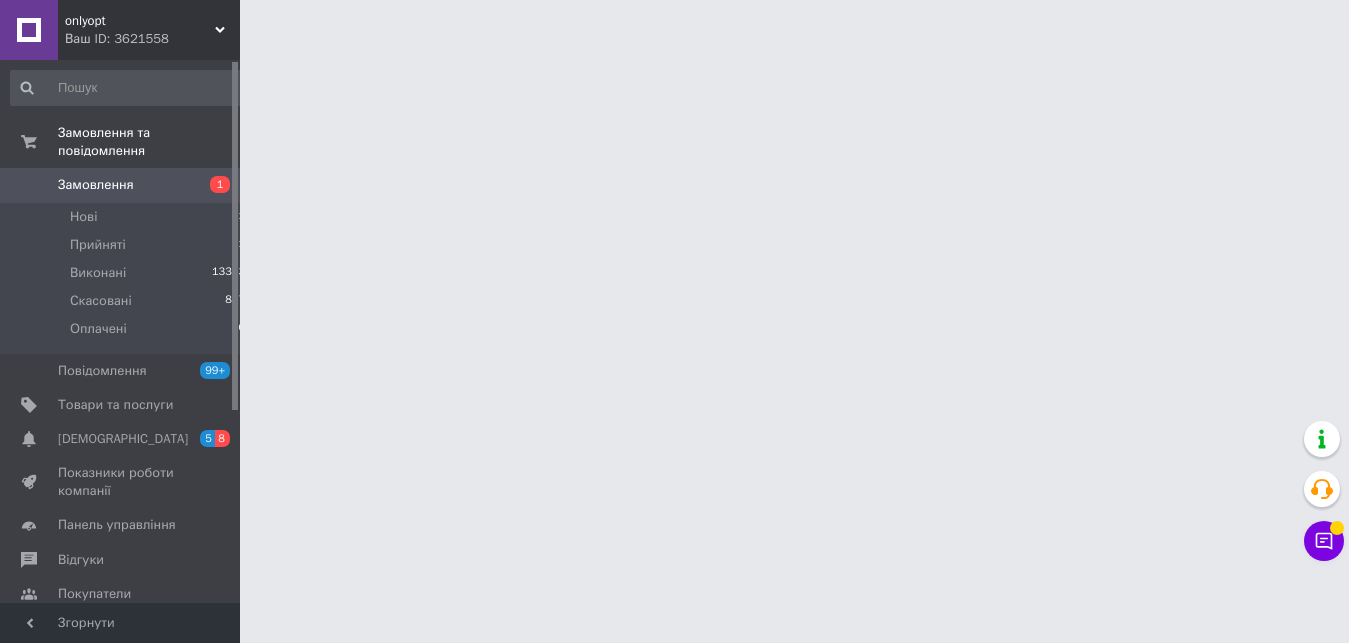 scroll, scrollTop: 0, scrollLeft: 0, axis: both 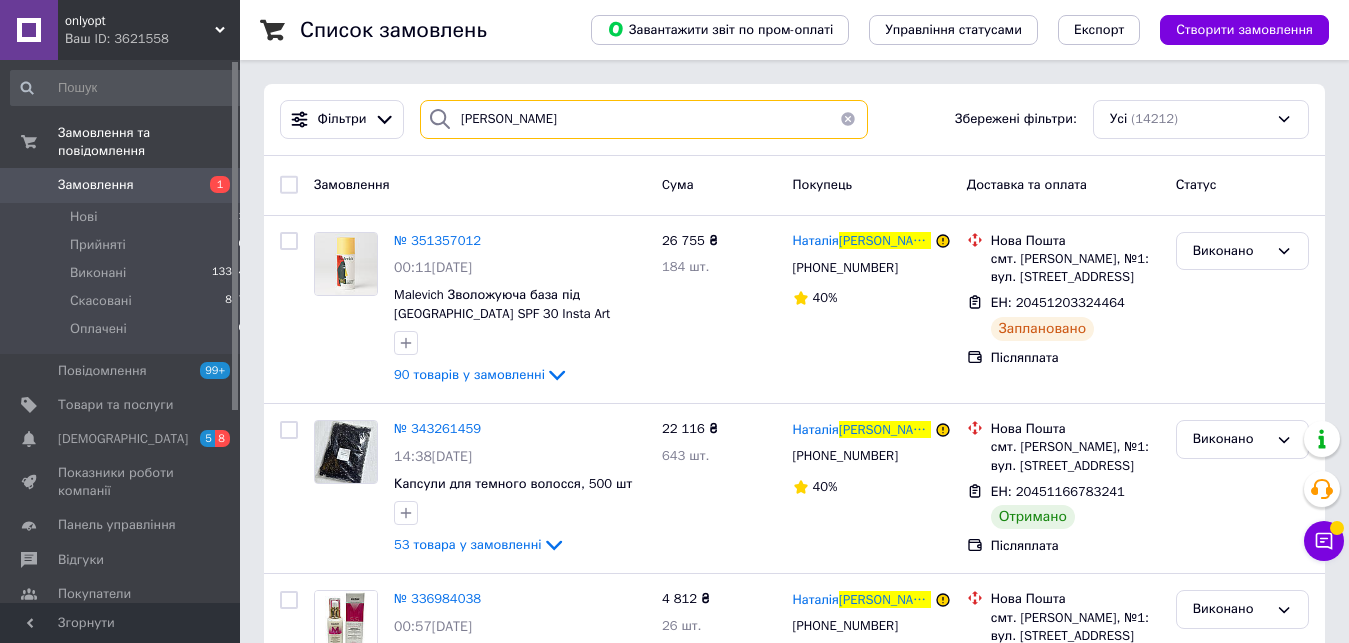 click on "купчинська" at bounding box center (644, 119) 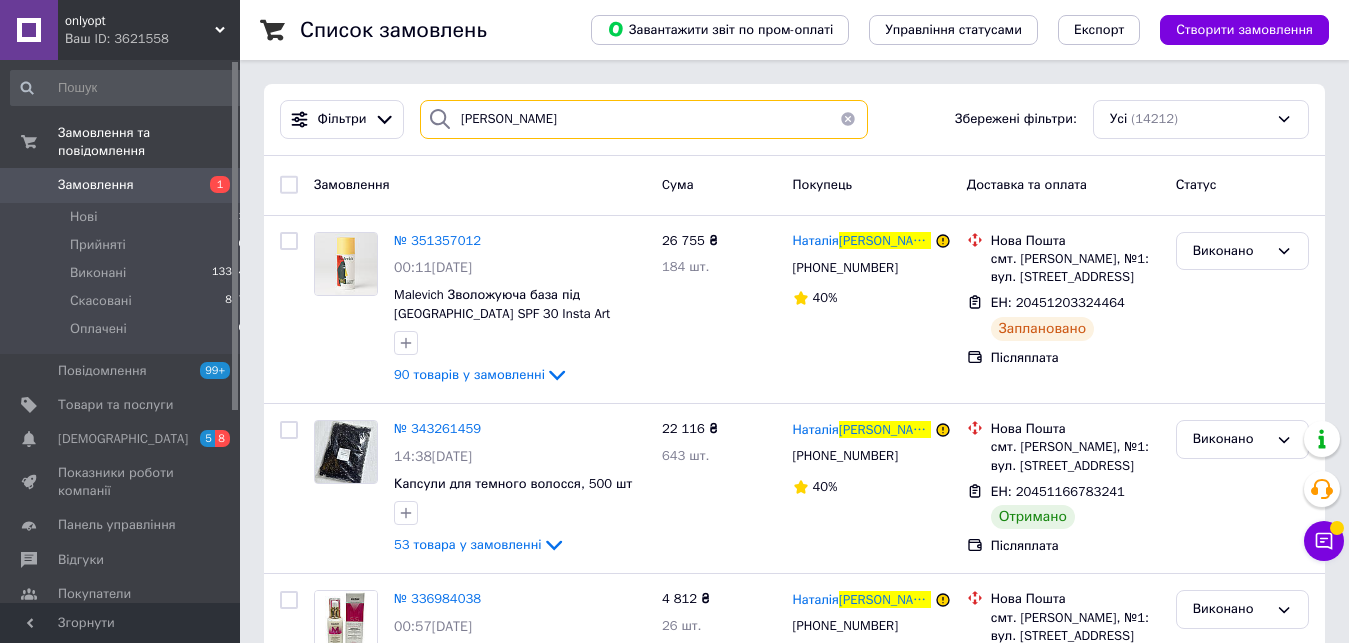 paste on "ойченко" 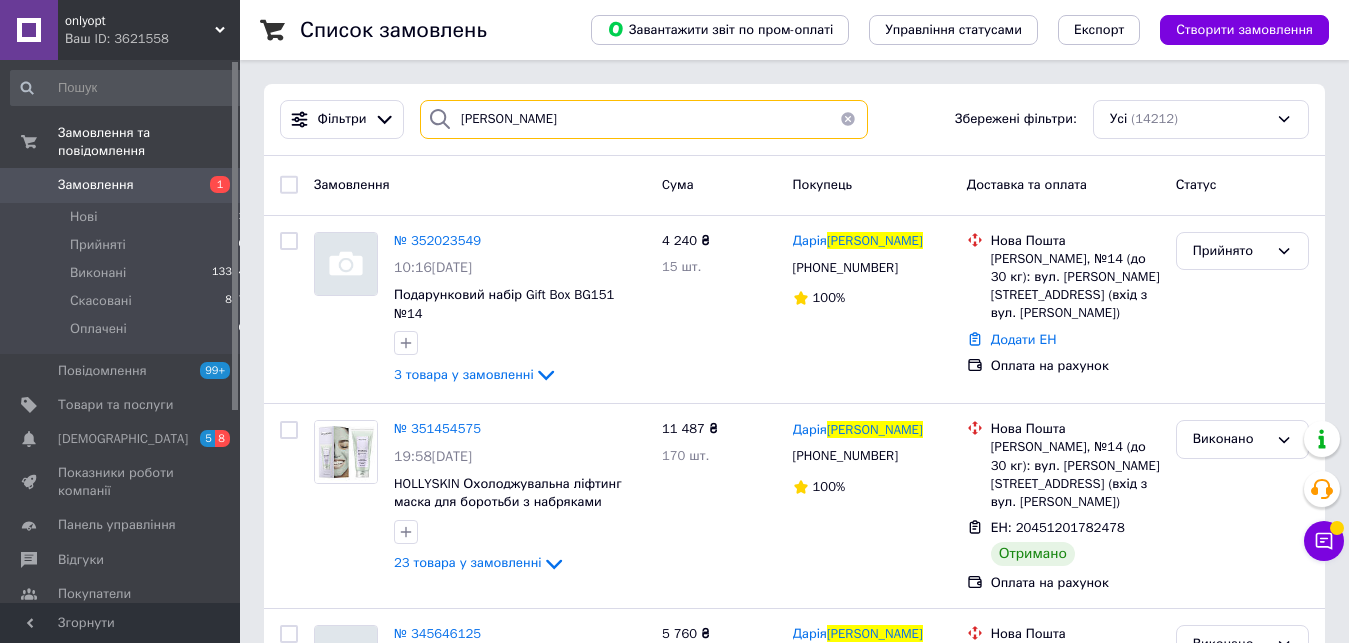 type on "Бойченко" 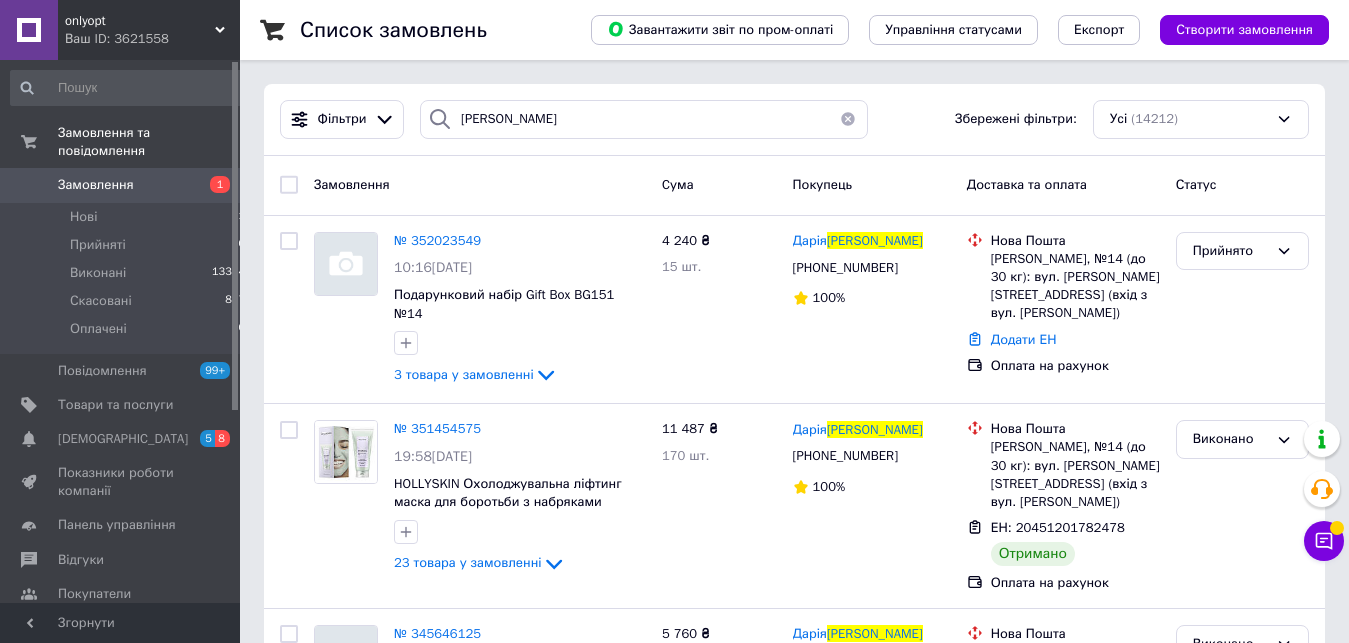 click on "№ 352023549" at bounding box center (437, 240) 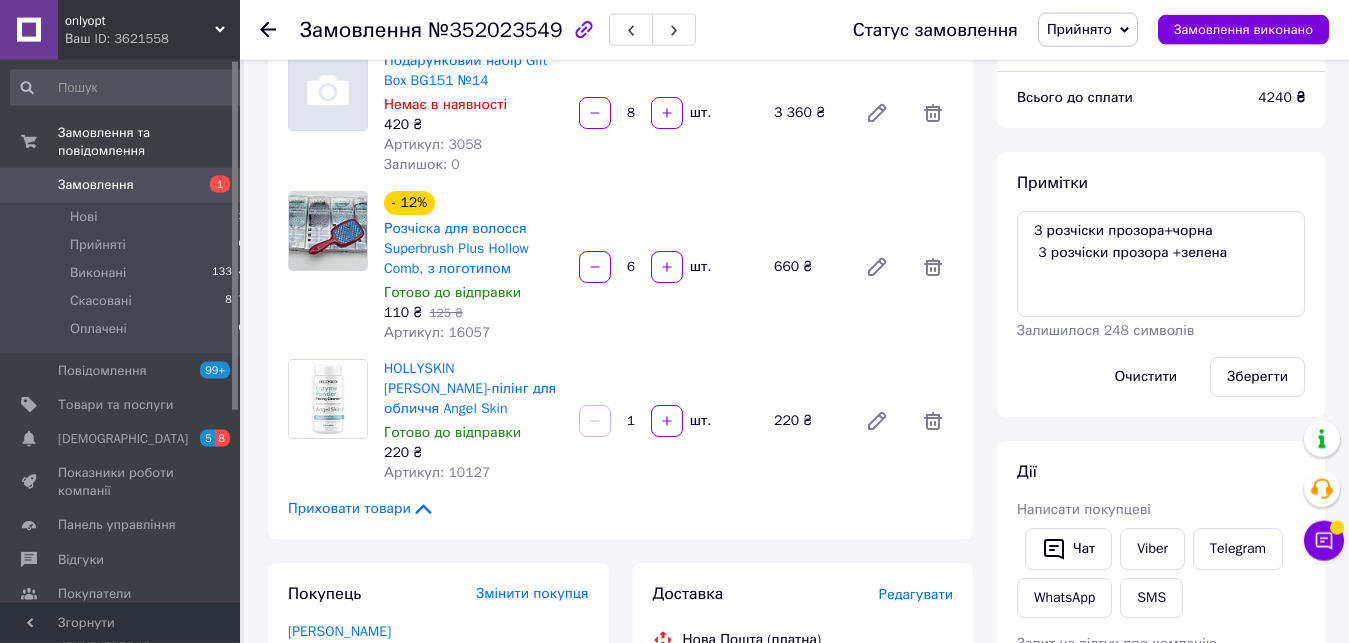 scroll, scrollTop: 204, scrollLeft: 0, axis: vertical 